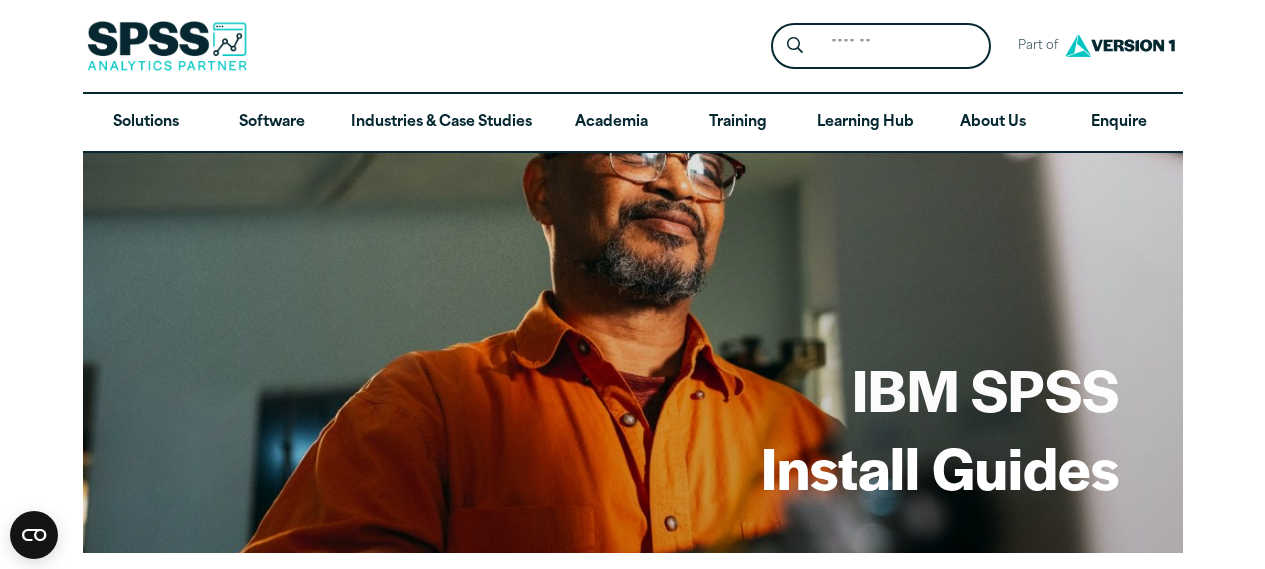 scroll, scrollTop: 130, scrollLeft: 0, axis: vertical 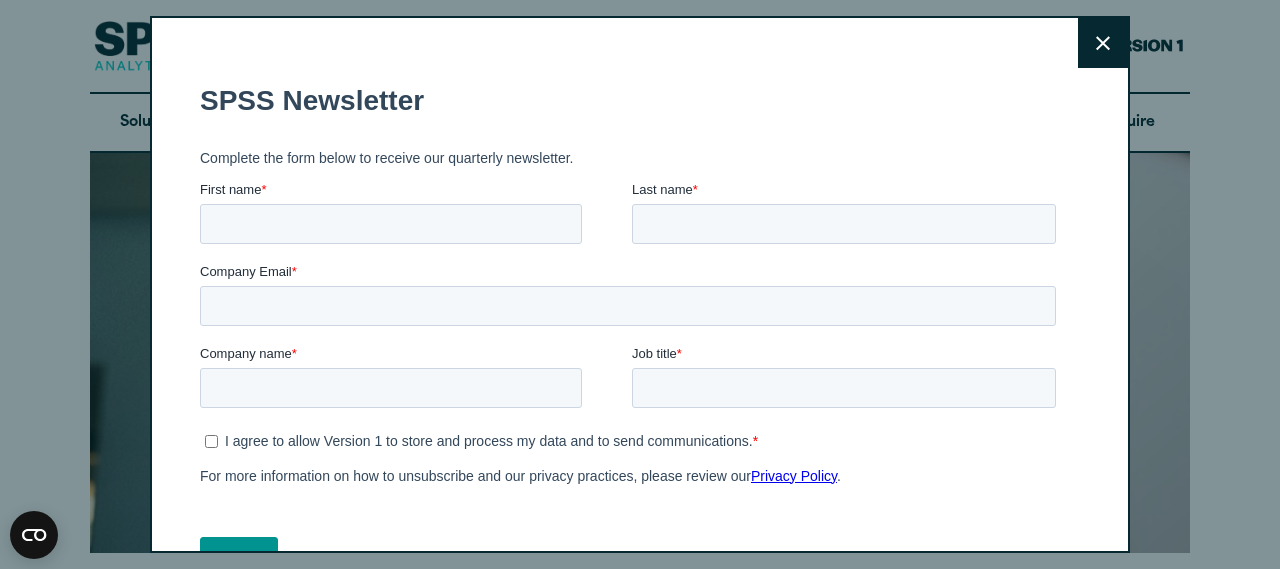 click on "Close" at bounding box center (1103, 43) 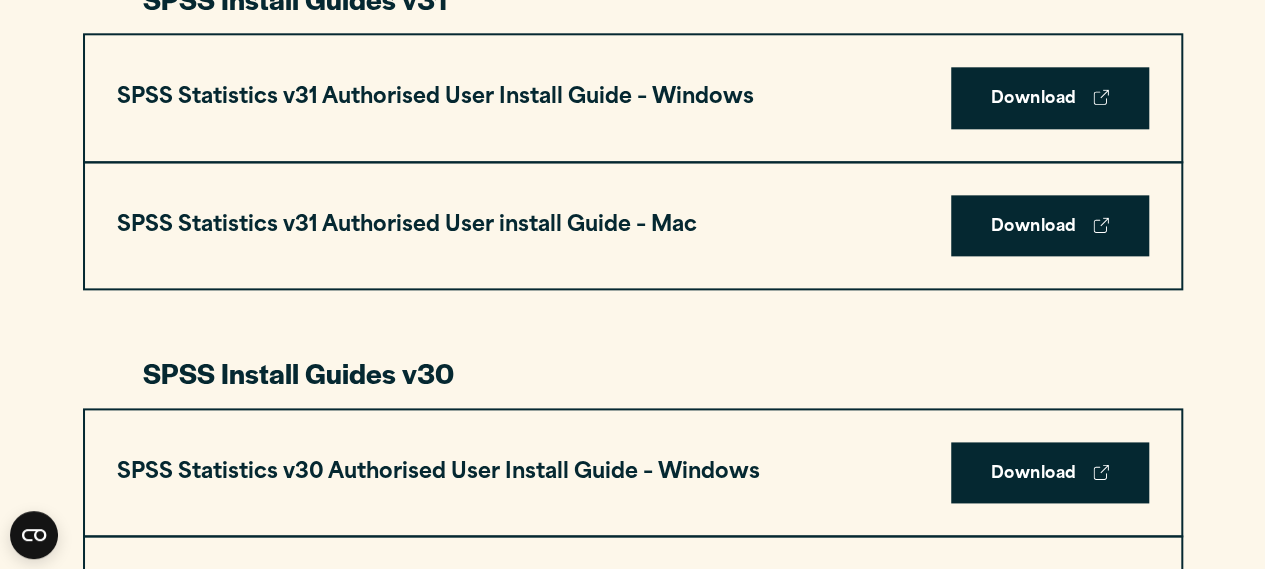scroll, scrollTop: 1160, scrollLeft: 0, axis: vertical 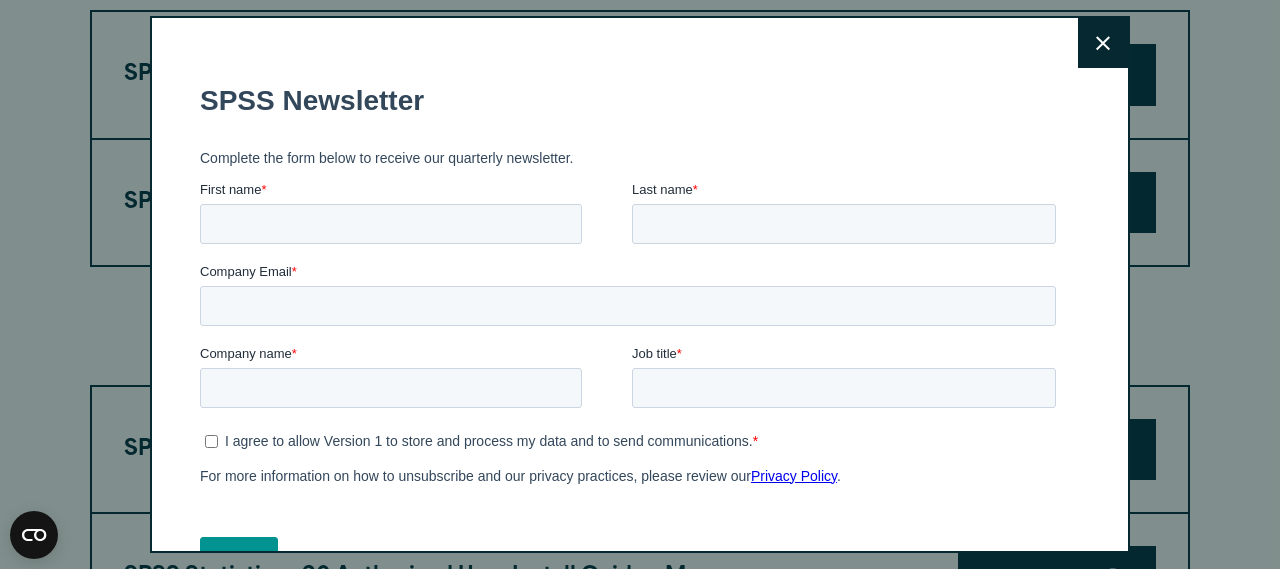 click on "Close" at bounding box center [1103, 43] 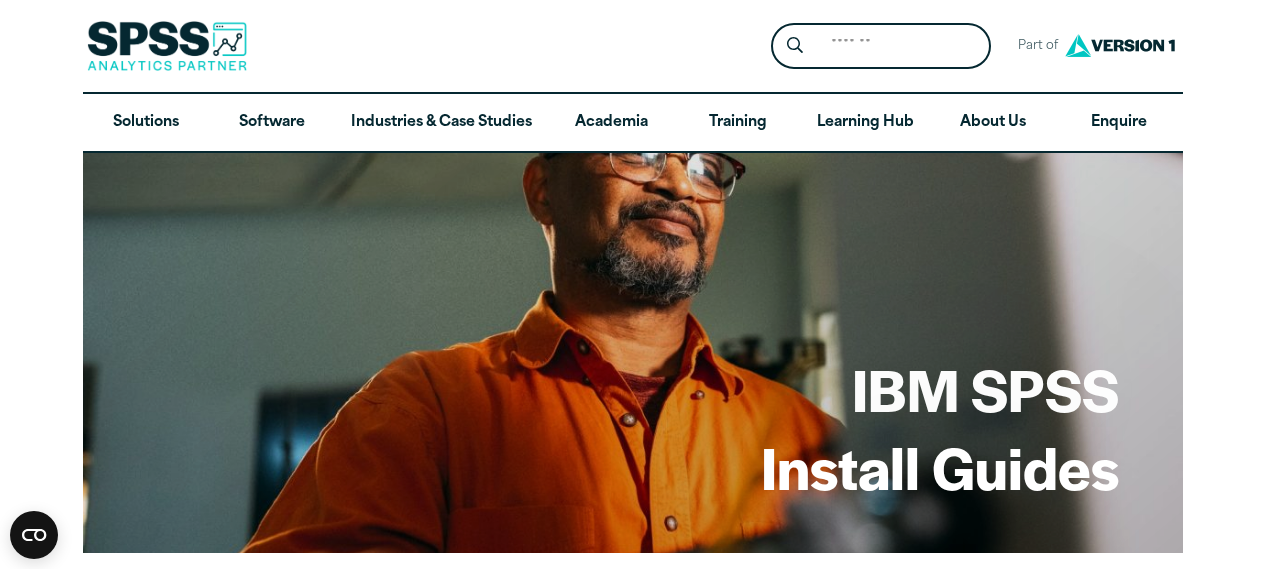 scroll, scrollTop: 0, scrollLeft: 0, axis: both 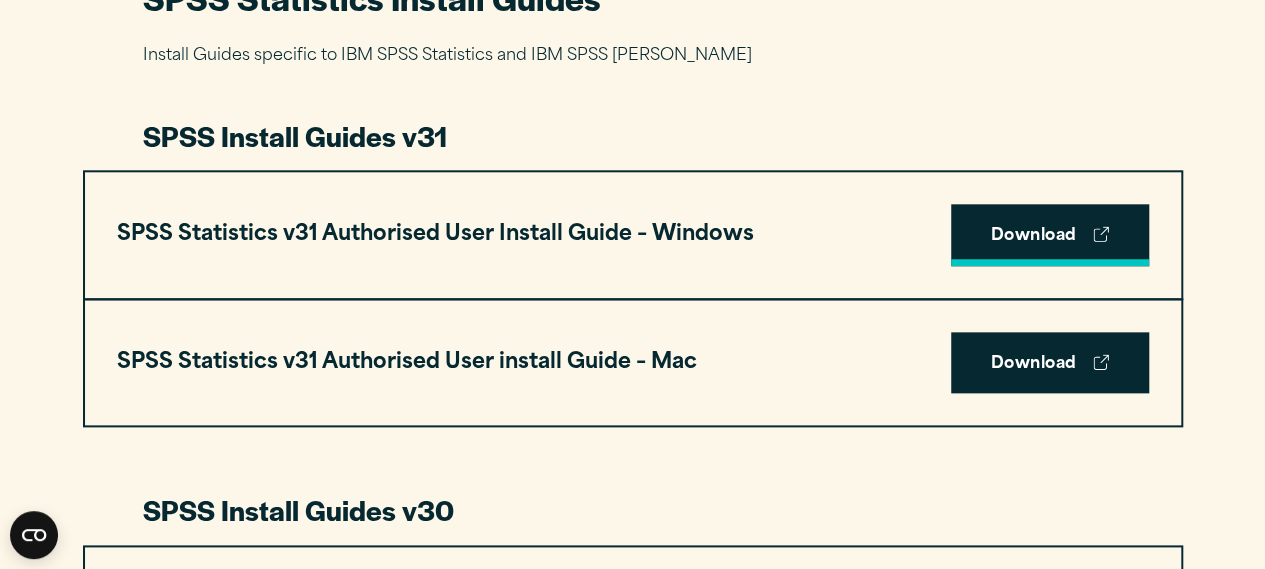 click on "Download" at bounding box center (1050, 235) 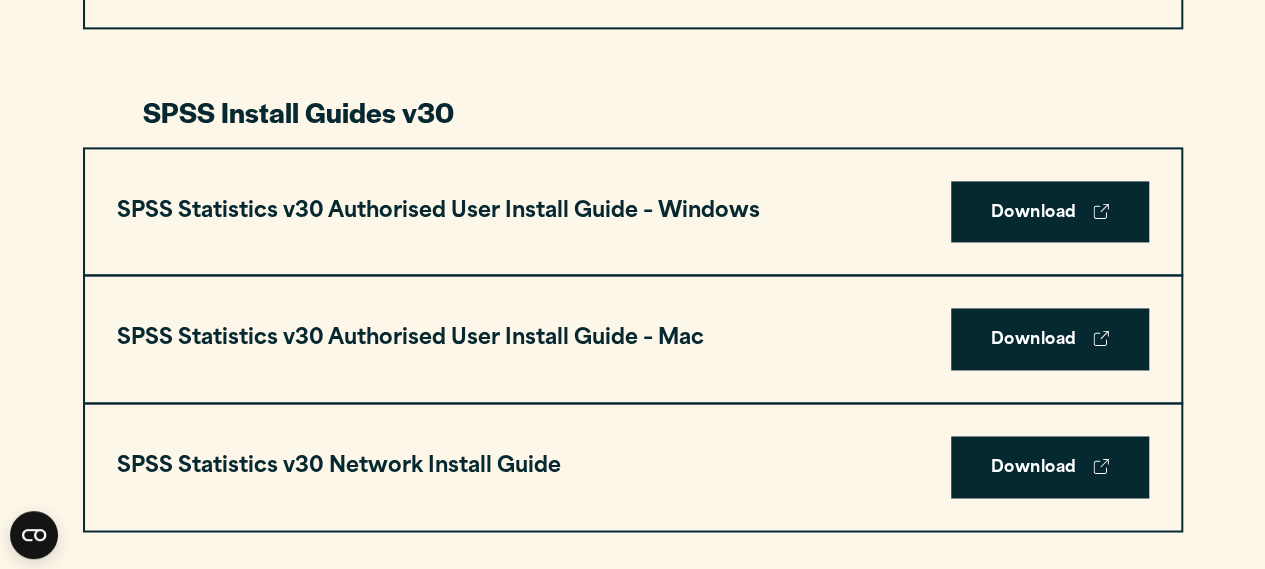 scroll, scrollTop: 1400, scrollLeft: 0, axis: vertical 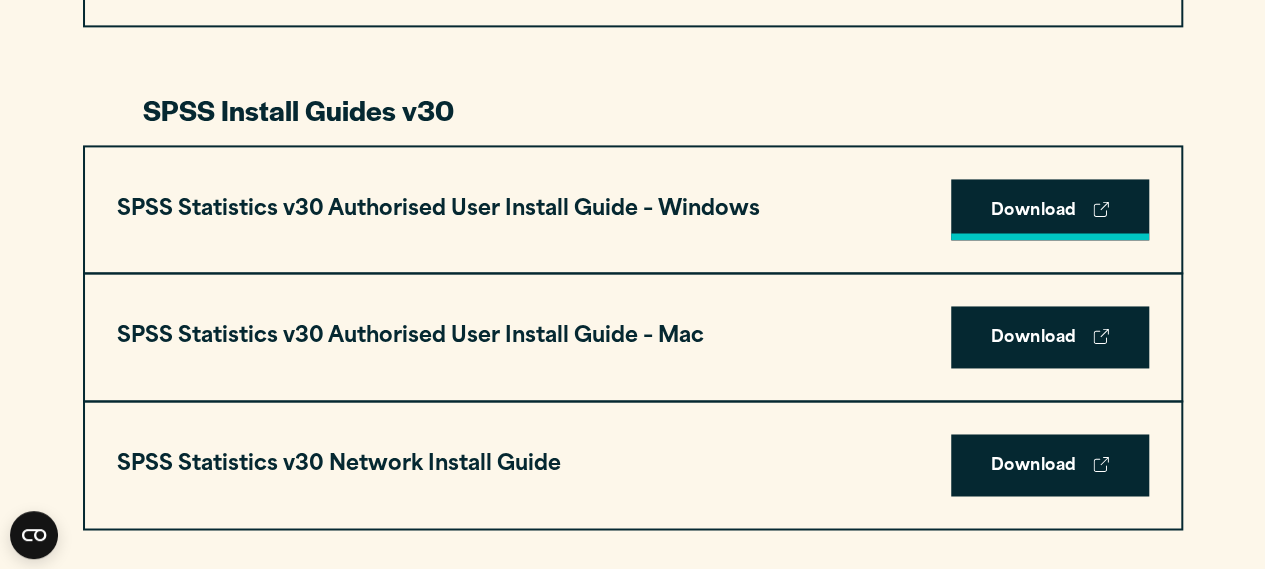 click on "Download" at bounding box center [1050, 210] 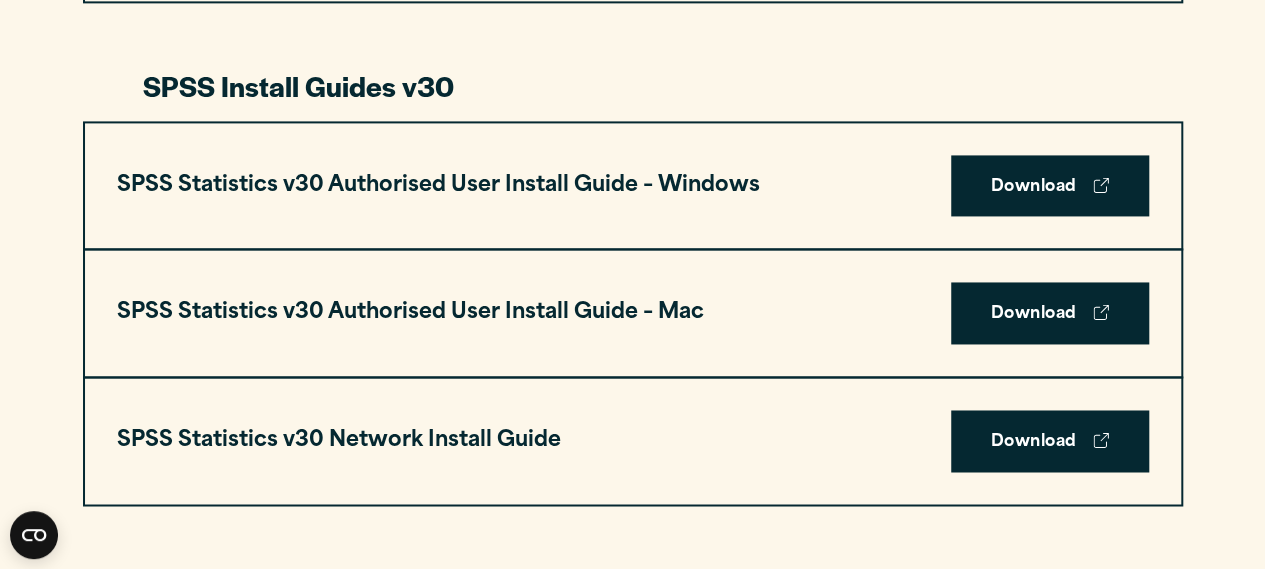 scroll, scrollTop: 1440, scrollLeft: 0, axis: vertical 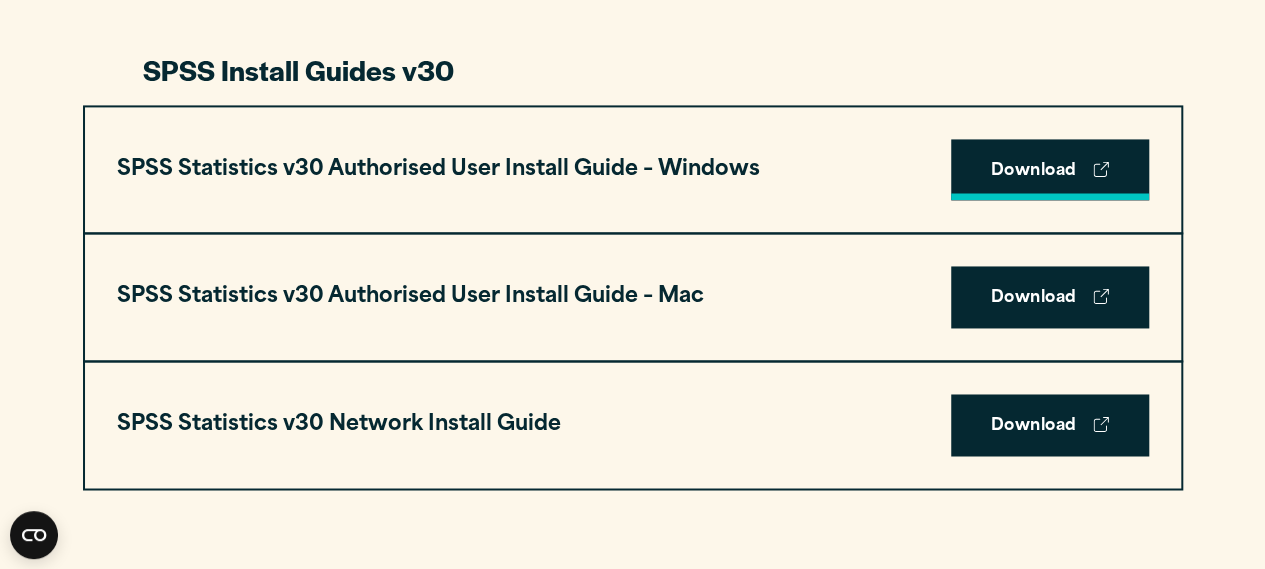 click on "Download" at bounding box center [1050, 170] 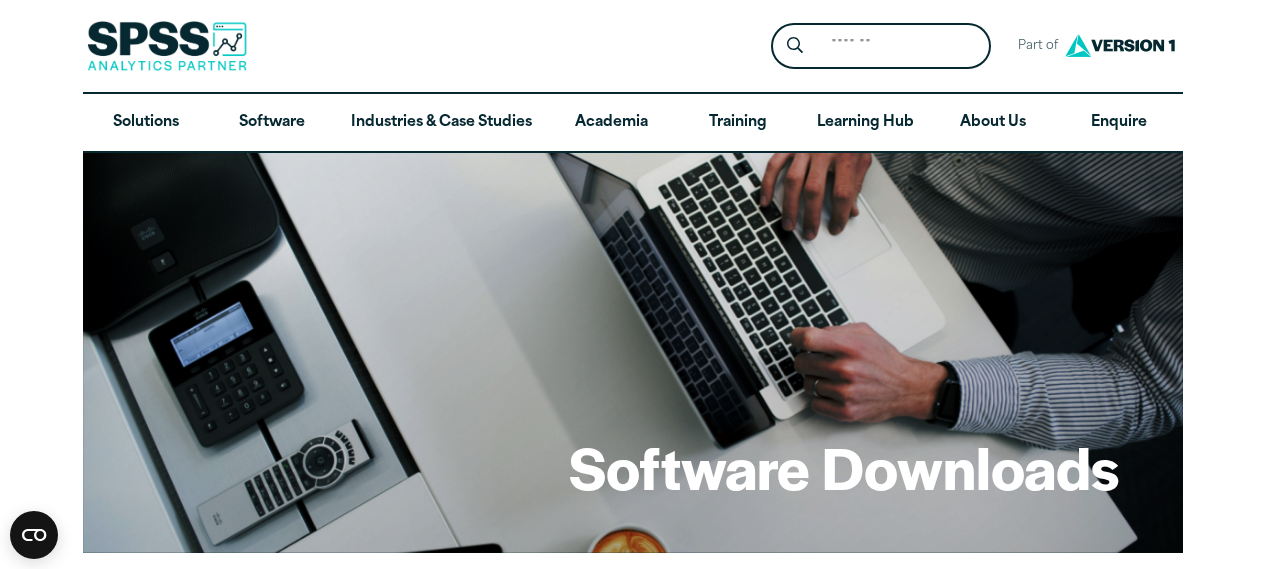 scroll, scrollTop: 0, scrollLeft: 0, axis: both 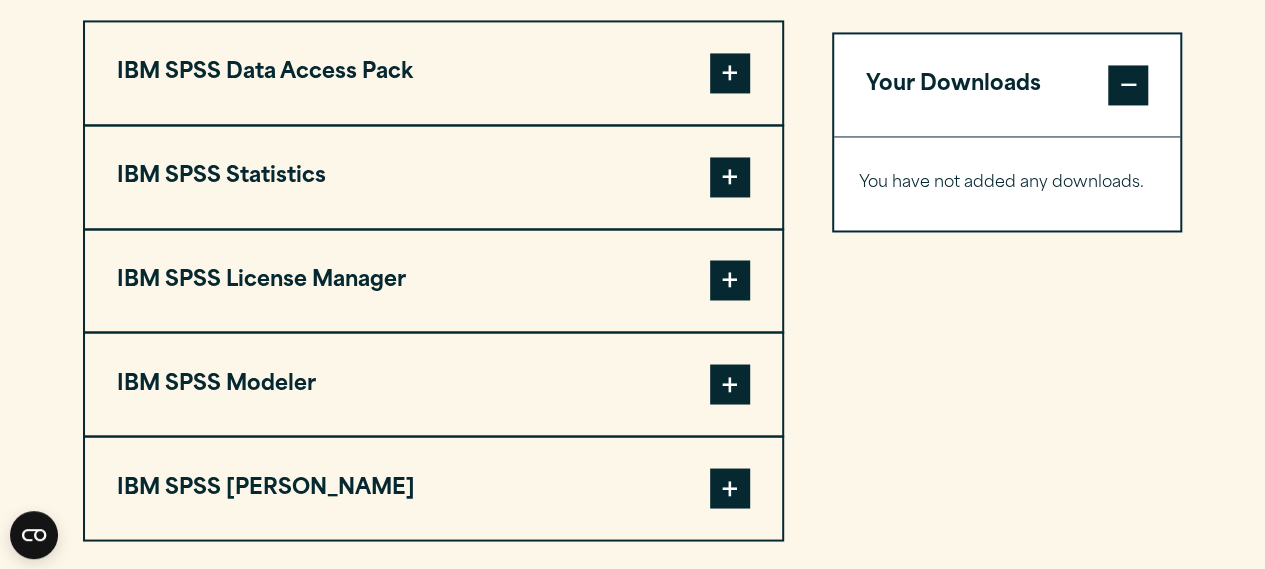 click on "IBM SPSS Statistics" at bounding box center [433, 177] 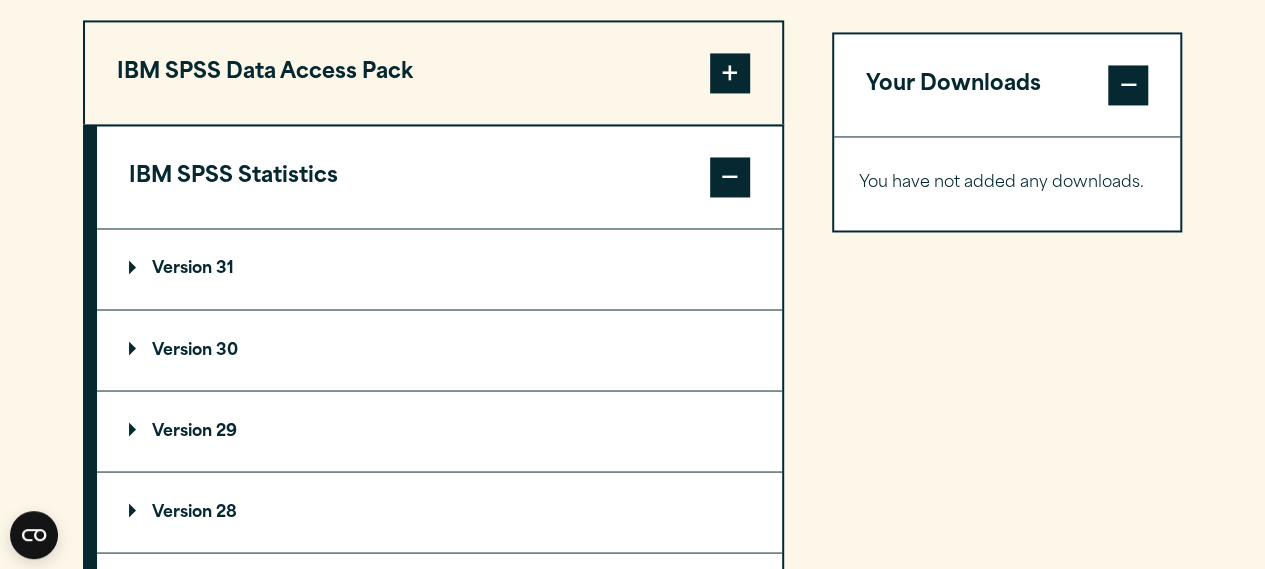 click on "Version 31" at bounding box center [439, 269] 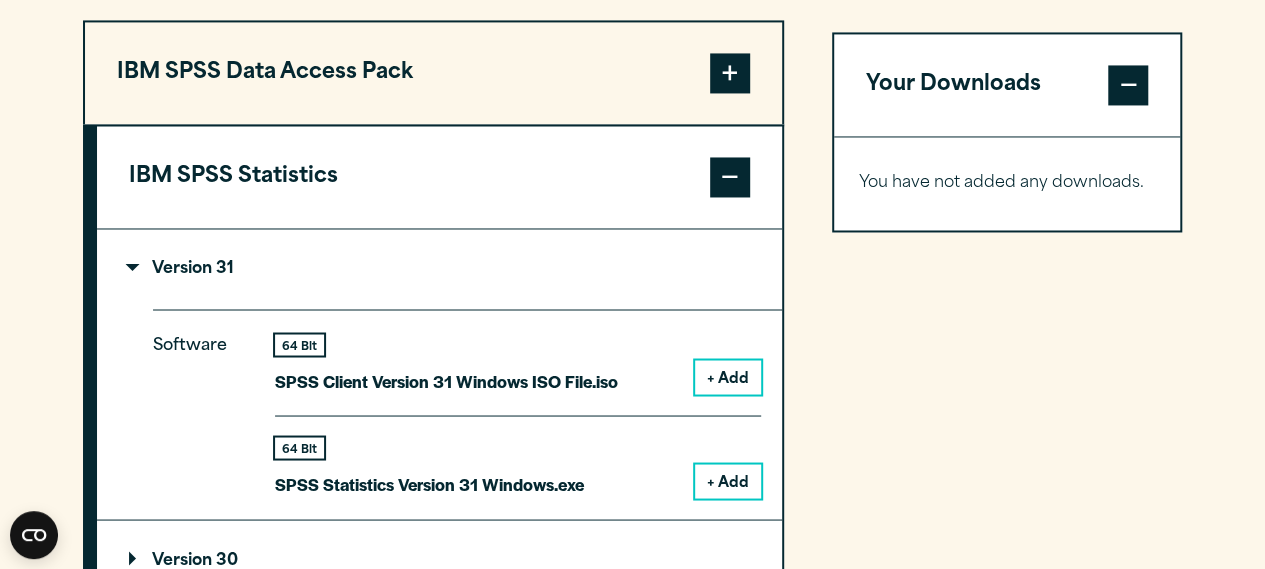 click on "SPSS Client Version 31 Windows ISO File.iso" at bounding box center (446, 380) 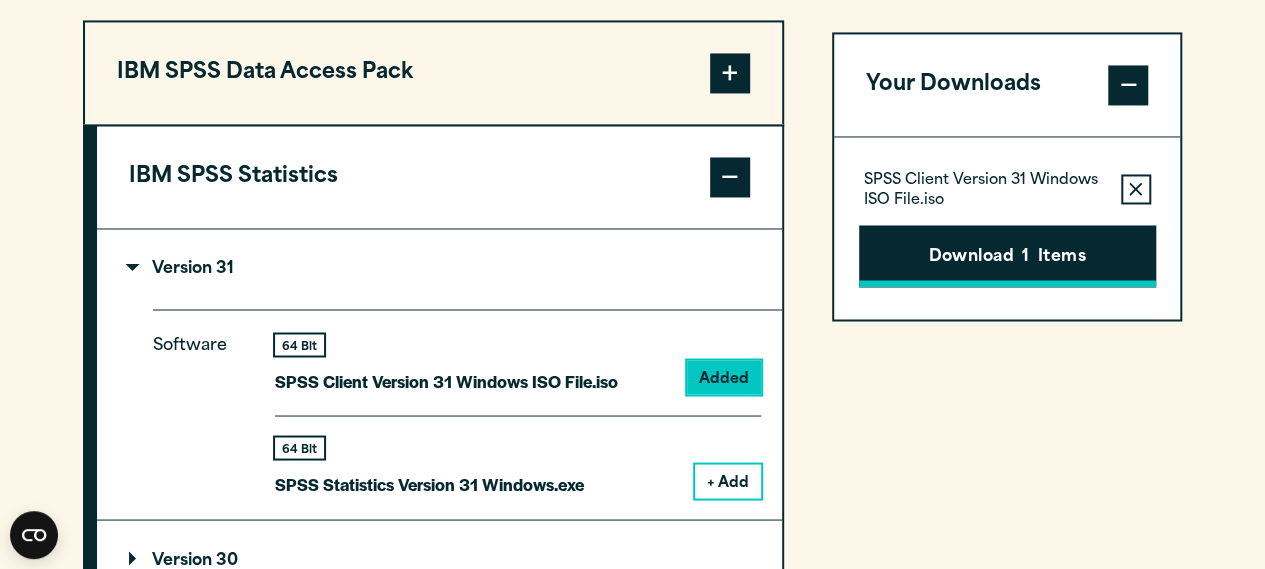 click on "Download  1  Items" at bounding box center [1007, 256] 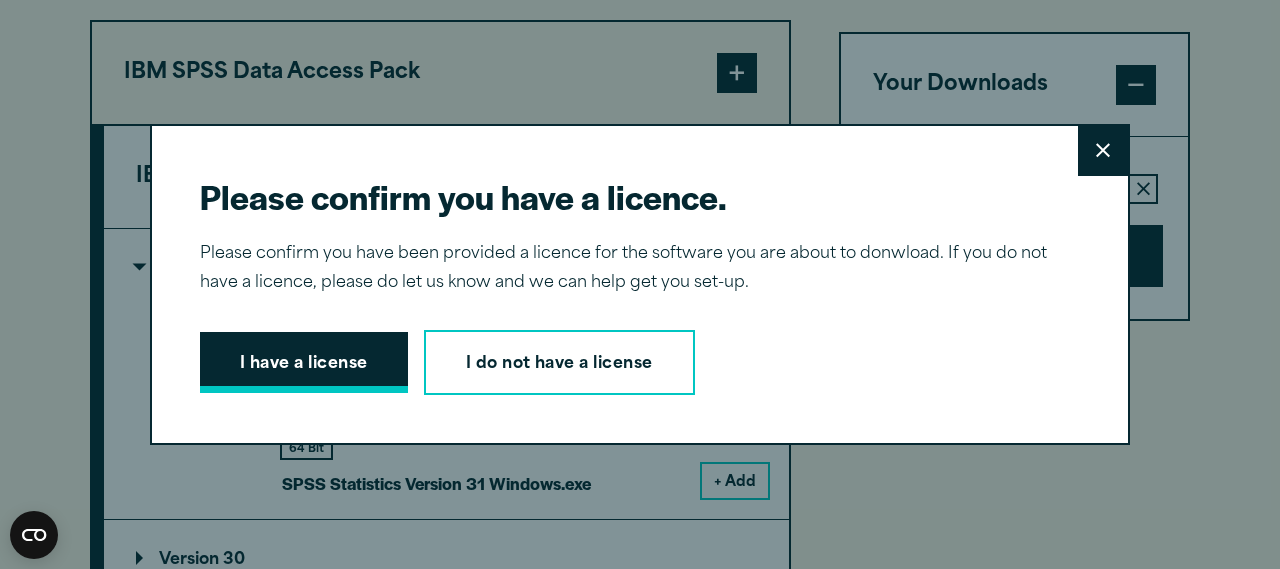click on "I have a license" at bounding box center (304, 363) 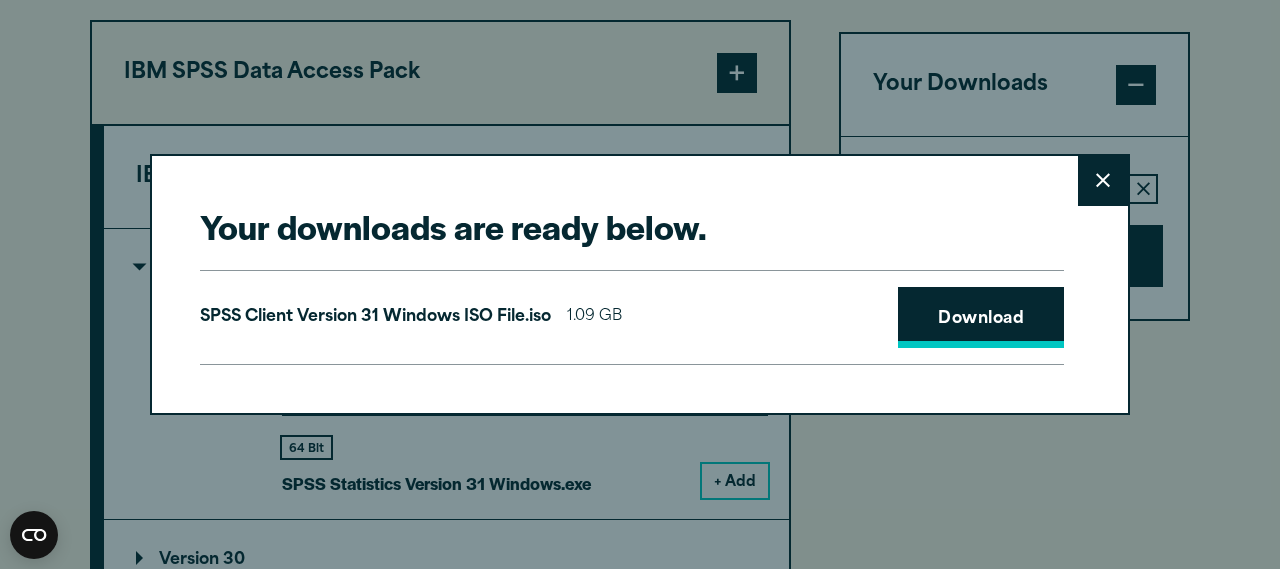 click on "Download" at bounding box center [981, 318] 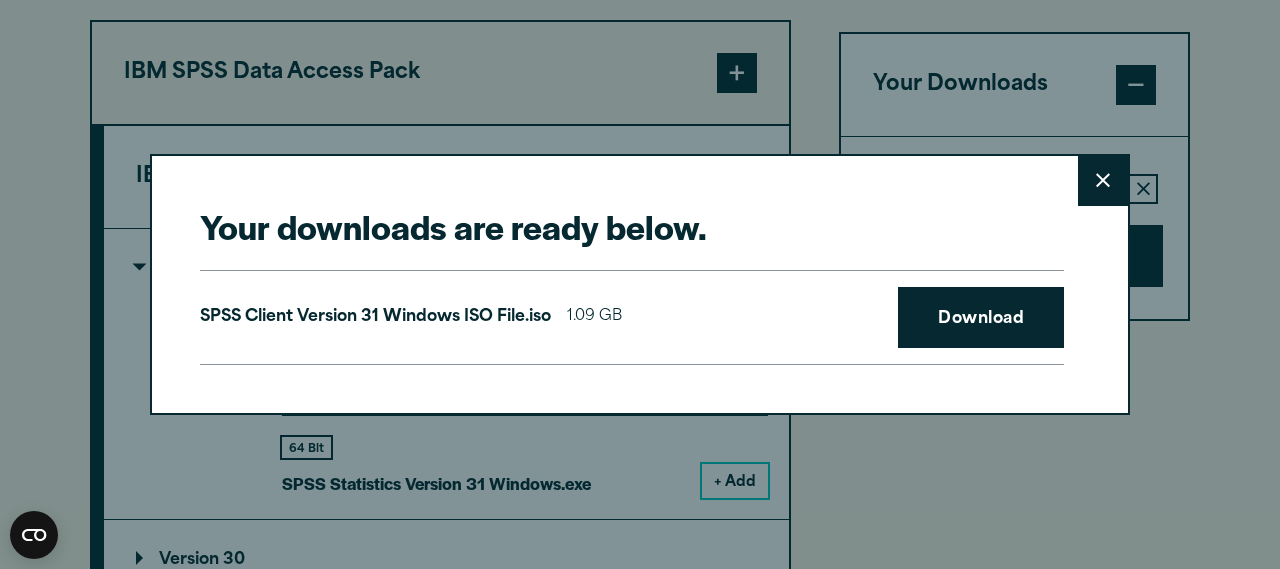 click on "Close" at bounding box center (1103, 181) 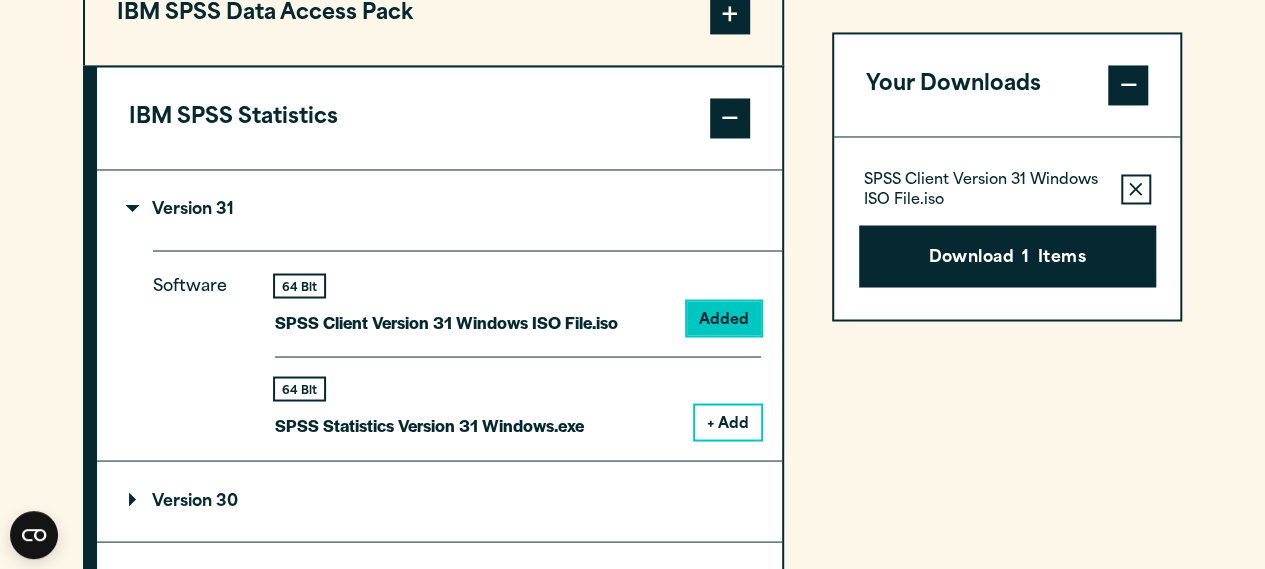 scroll, scrollTop: 1660, scrollLeft: 0, axis: vertical 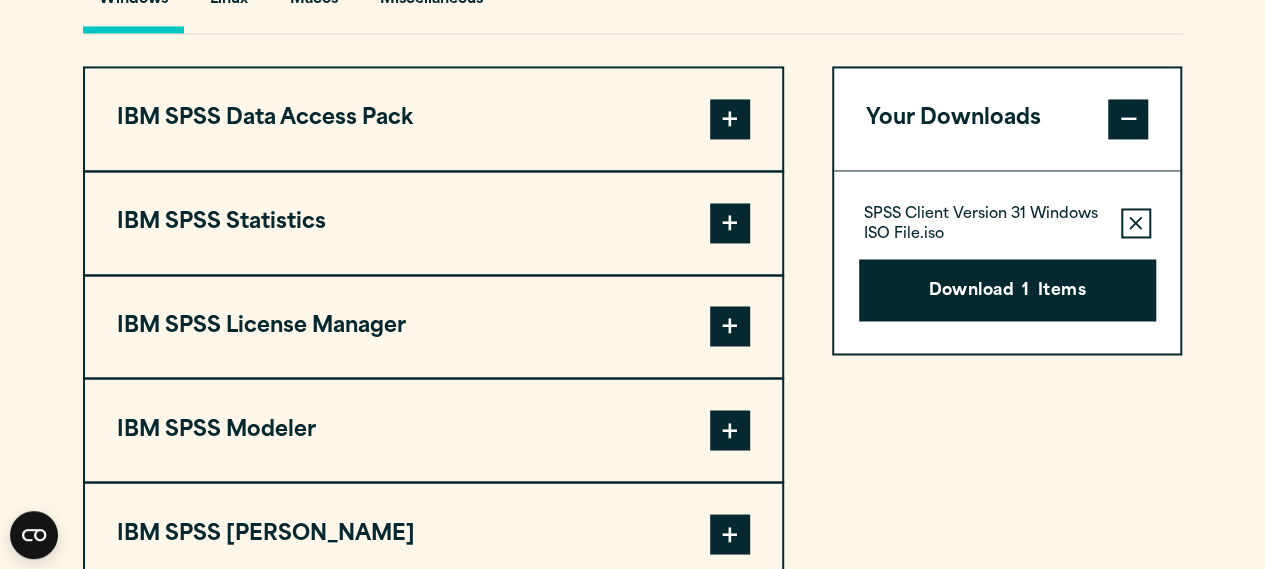 click at bounding box center [730, 119] 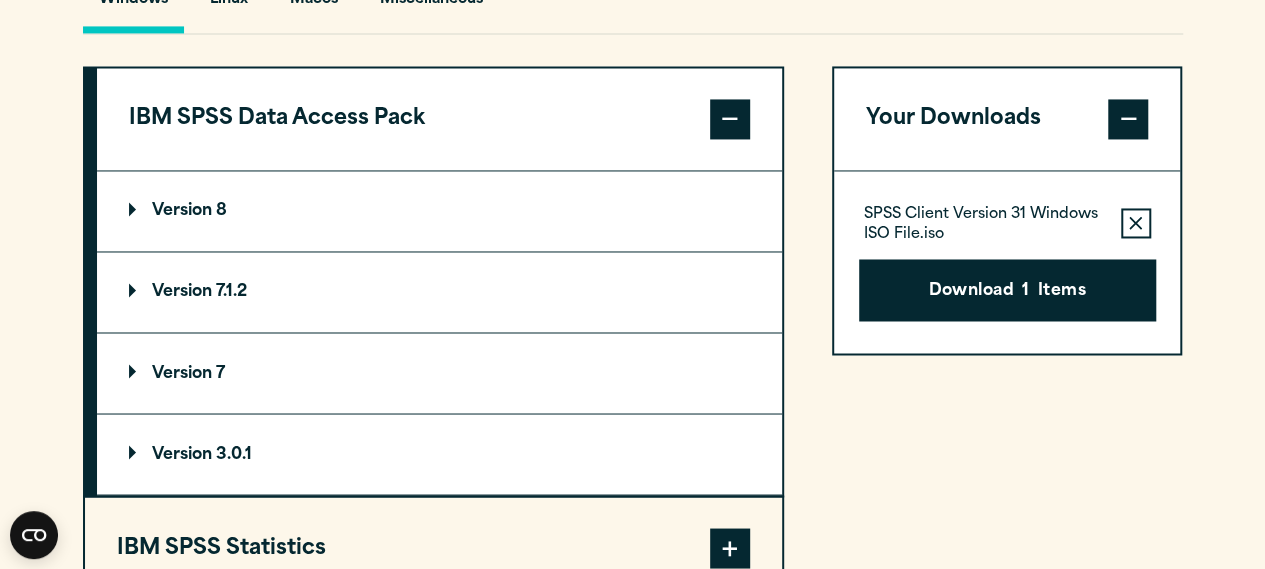 click at bounding box center [730, 119] 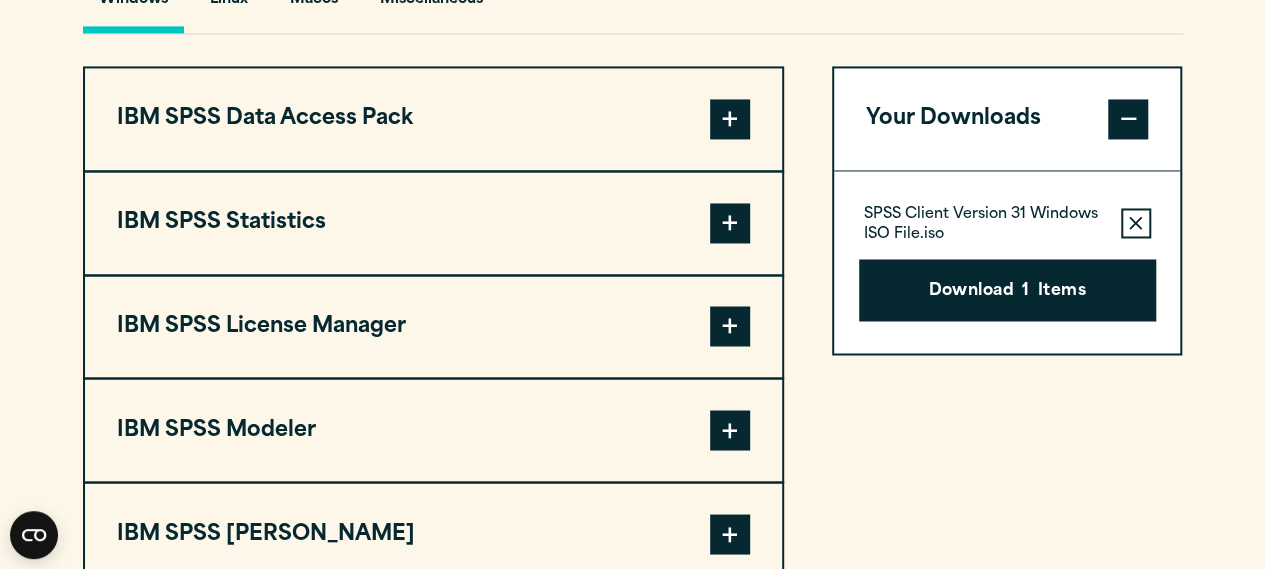 click at bounding box center (730, 119) 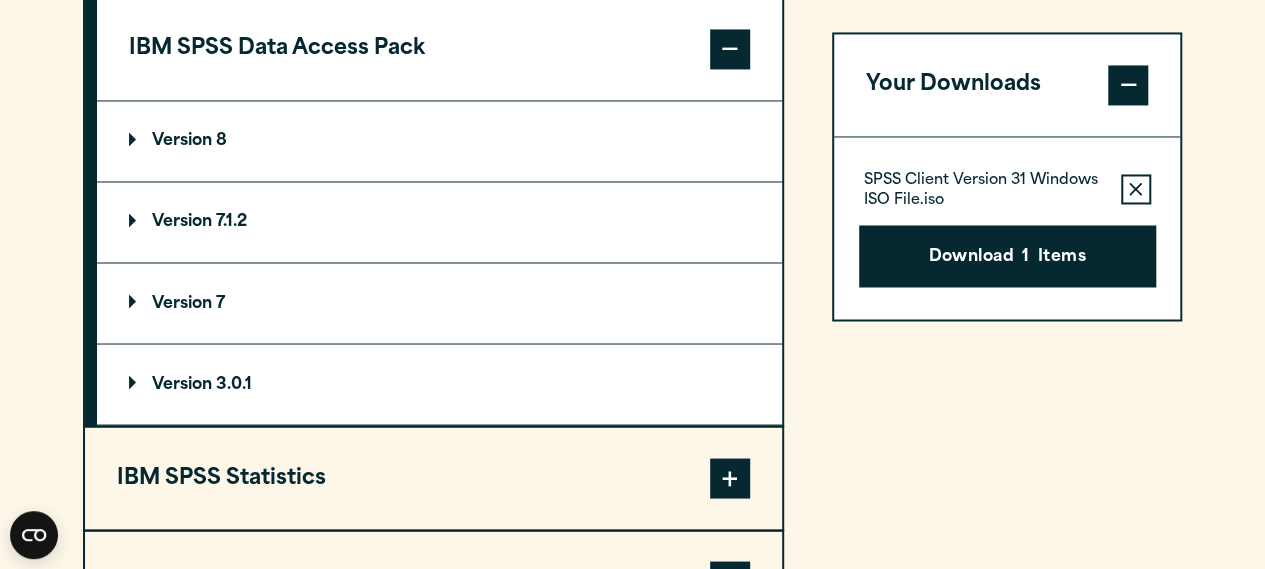 scroll, scrollTop: 1624, scrollLeft: 0, axis: vertical 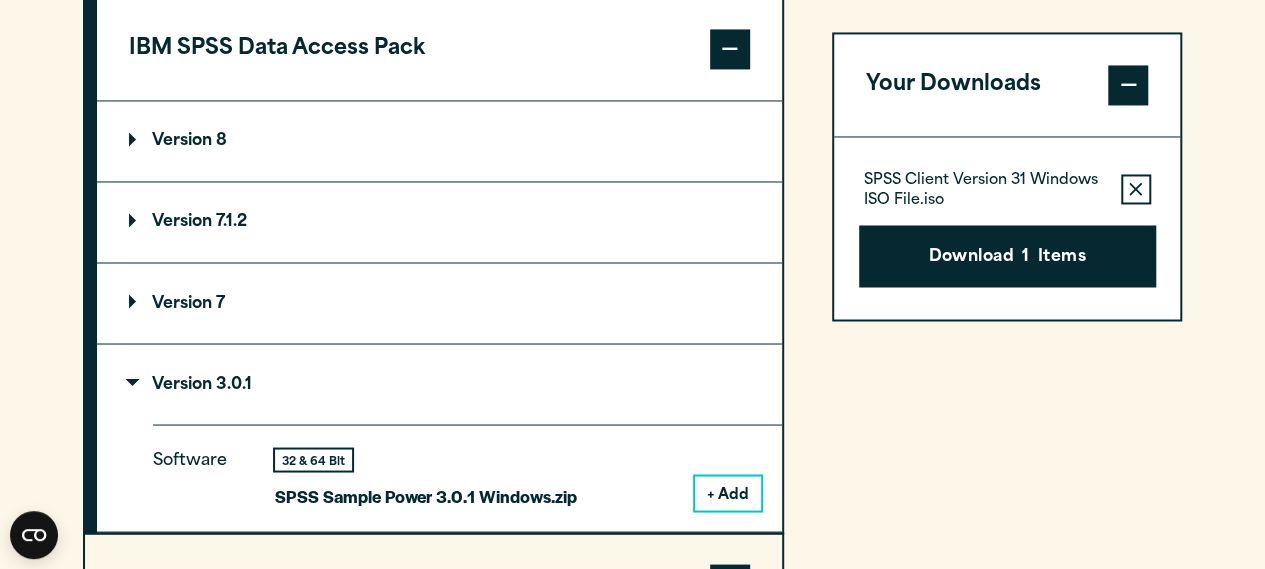 click on "+ Add" at bounding box center (728, 493) 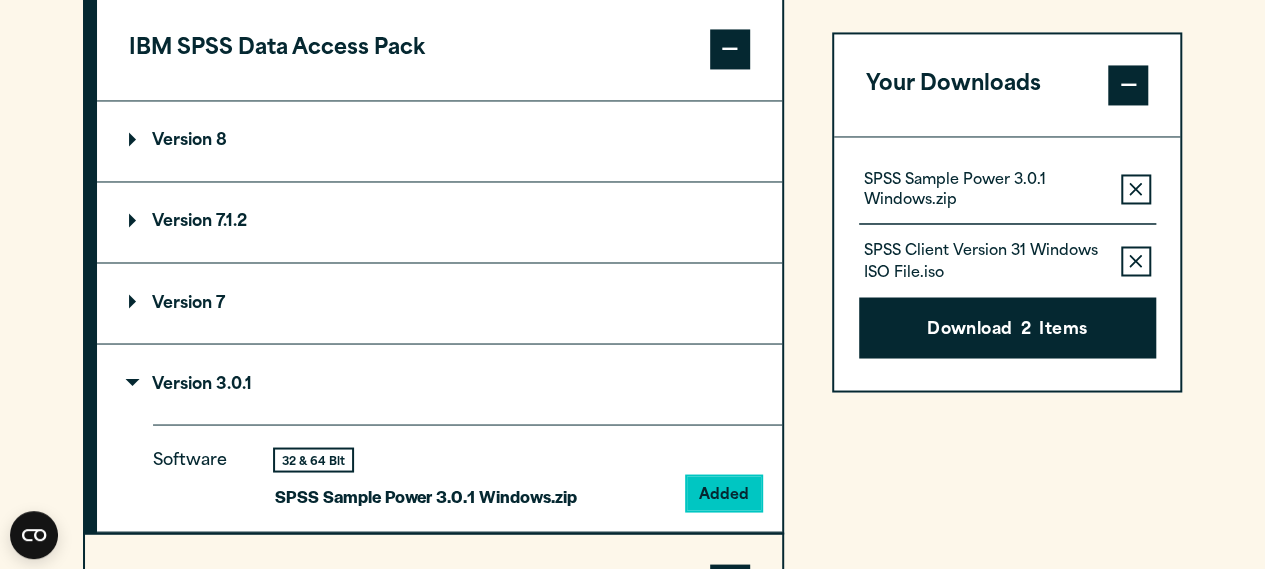 click on "Version 8" at bounding box center (439, 141) 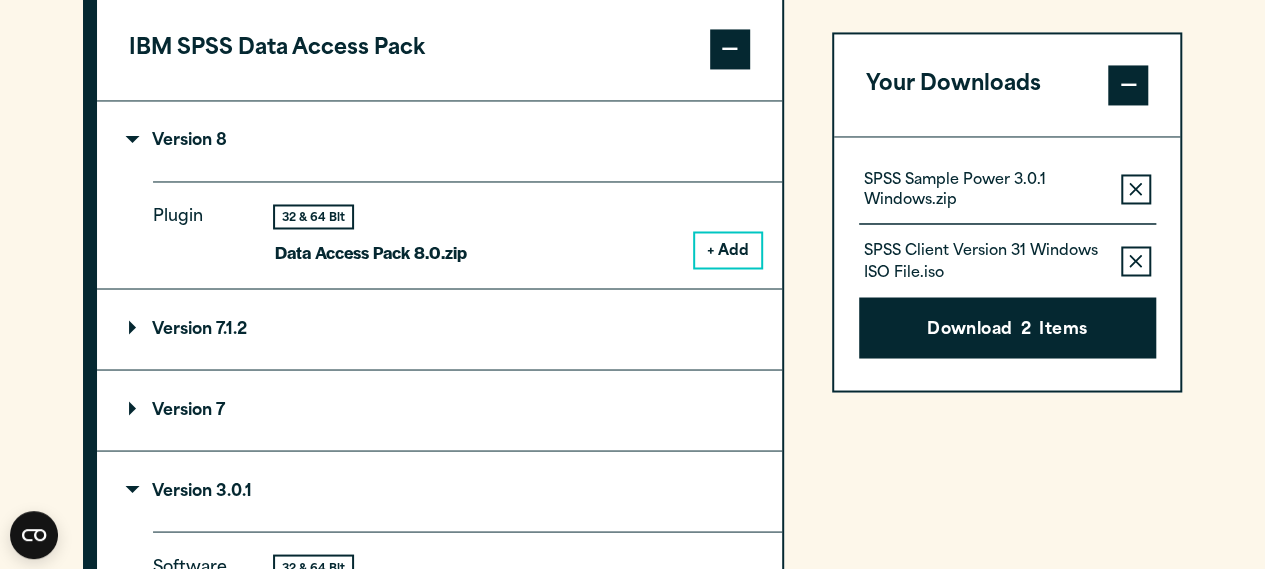 click on "+ Add" at bounding box center (728, 250) 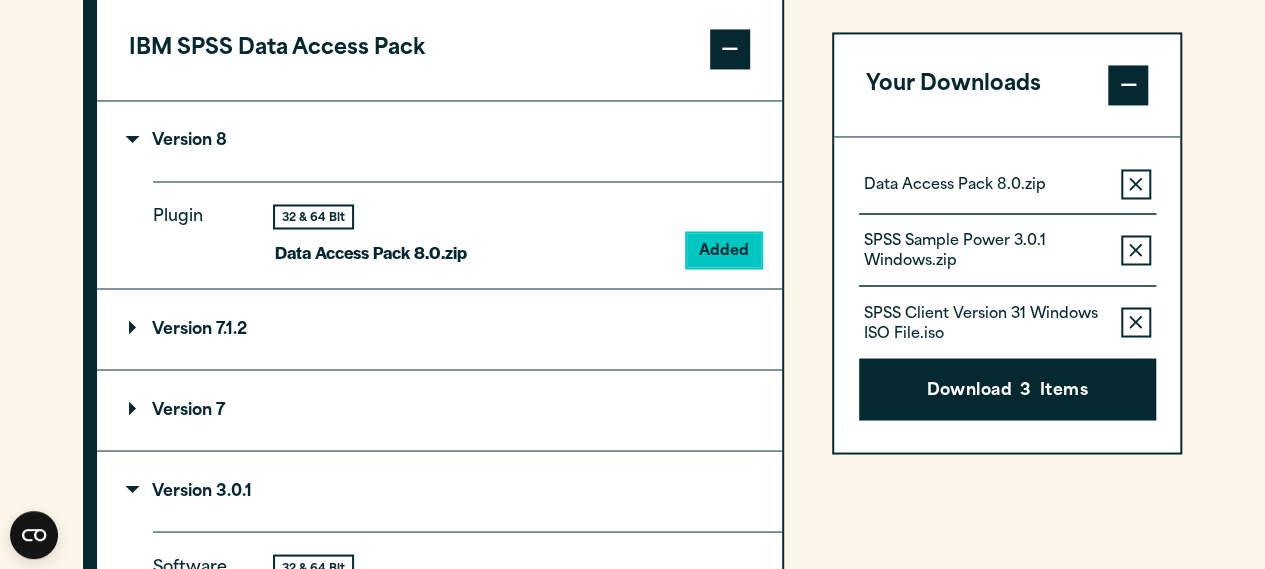 click on "Version 7.1.2" at bounding box center (439, 329) 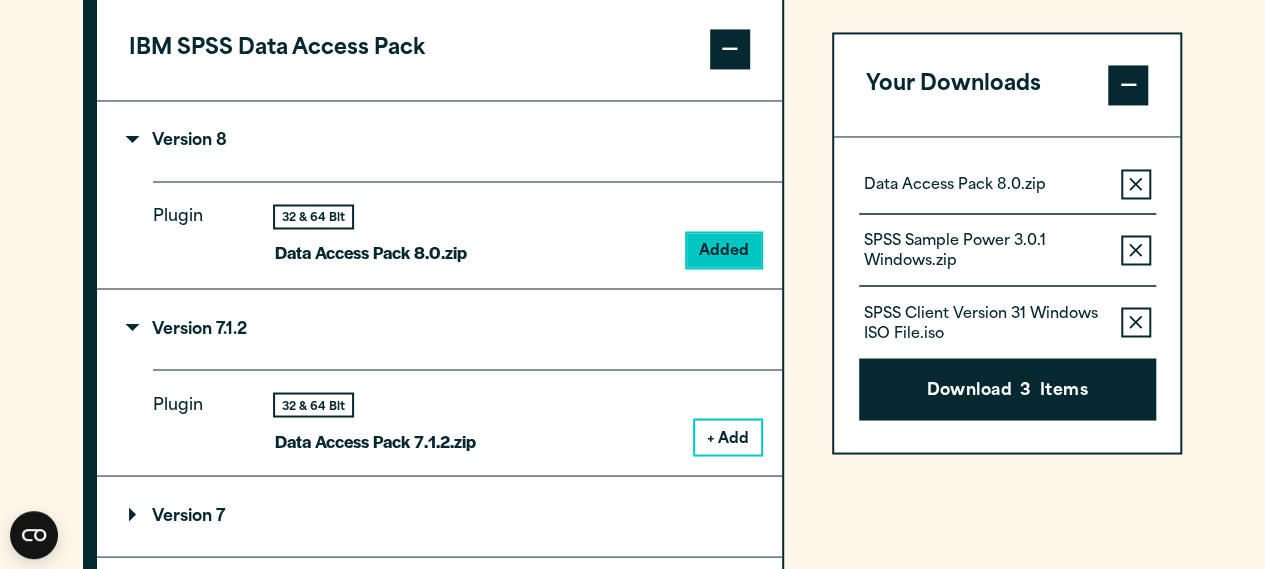 click on "+ Add" at bounding box center [728, 437] 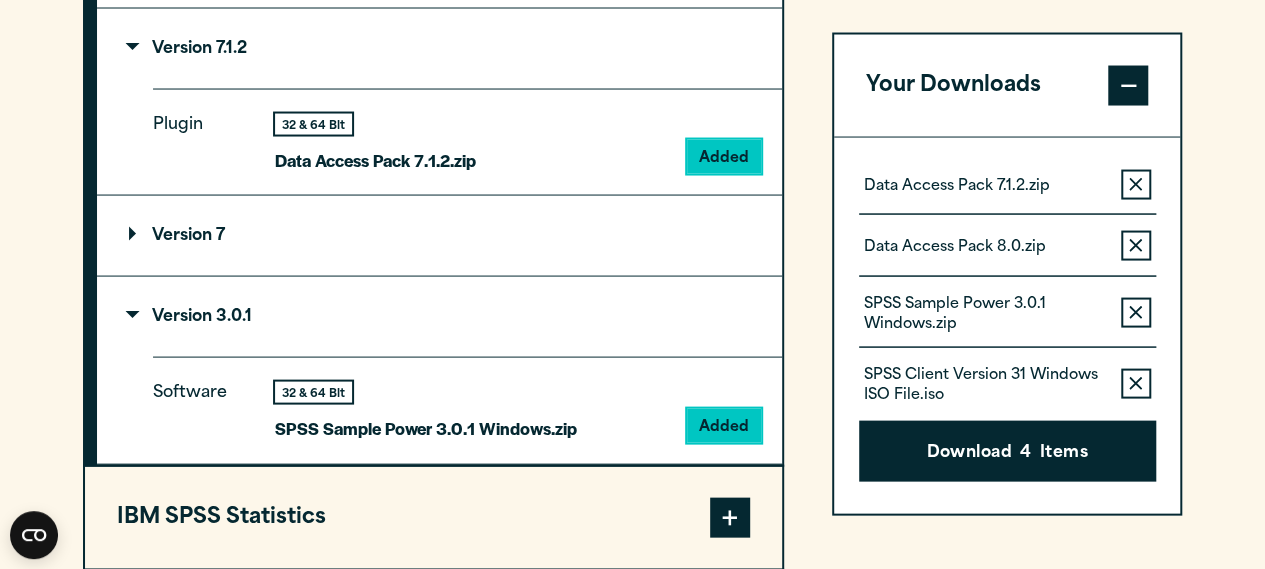 scroll, scrollTop: 1910, scrollLeft: 0, axis: vertical 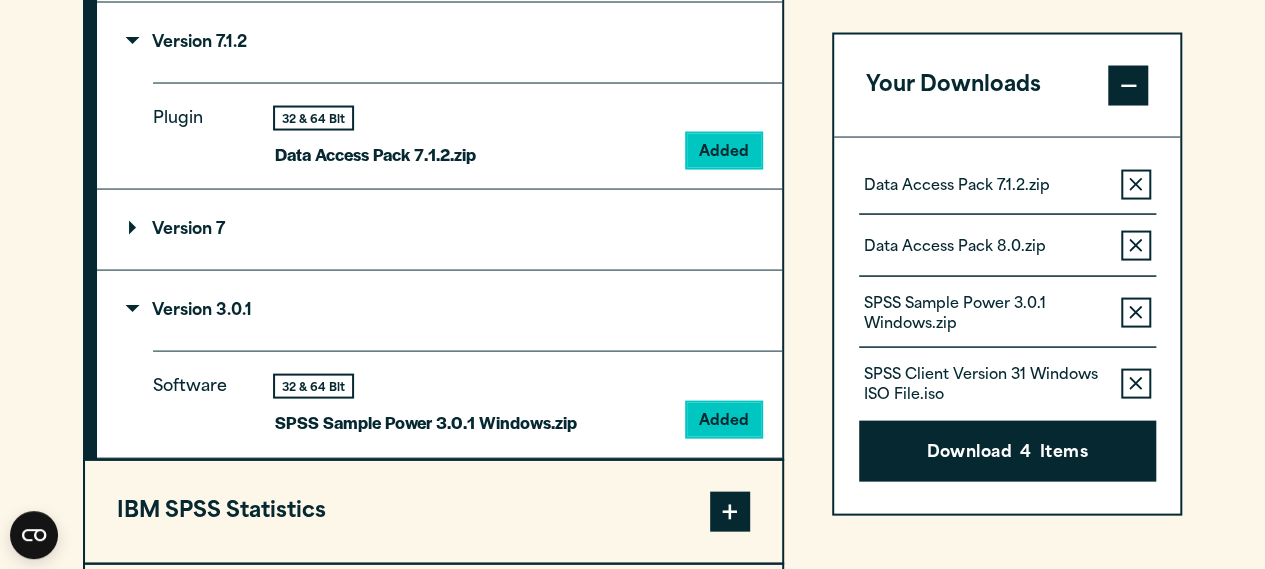 click on "Version 7" at bounding box center [439, 230] 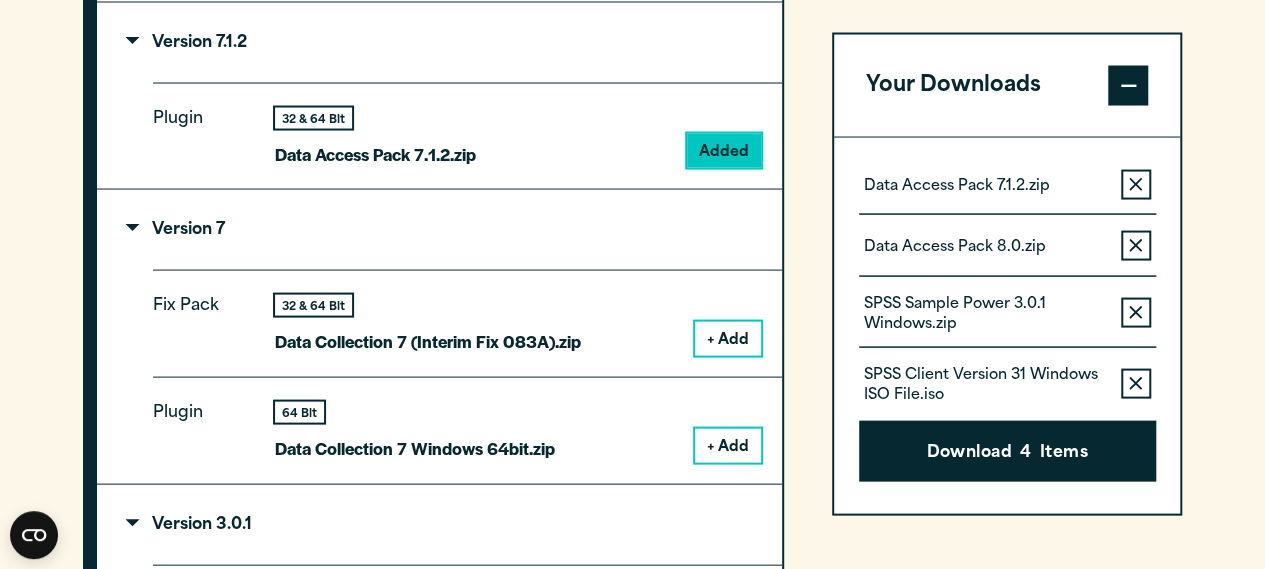click on "+ Add" at bounding box center [728, 339] 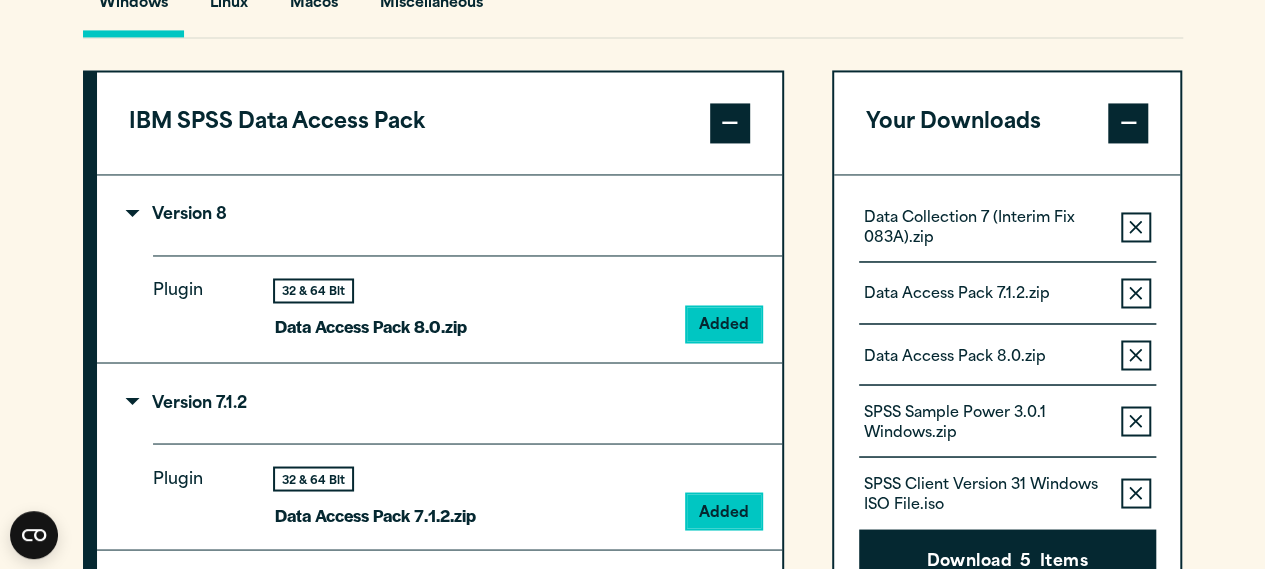 scroll, scrollTop: 1547, scrollLeft: 0, axis: vertical 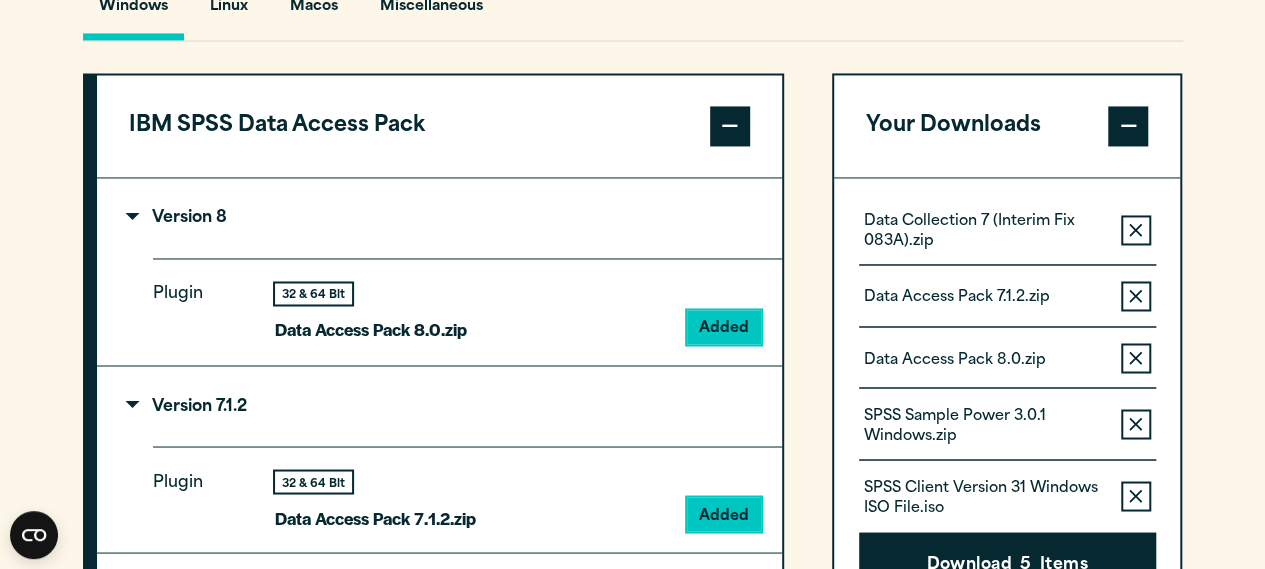 click at bounding box center [730, 126] 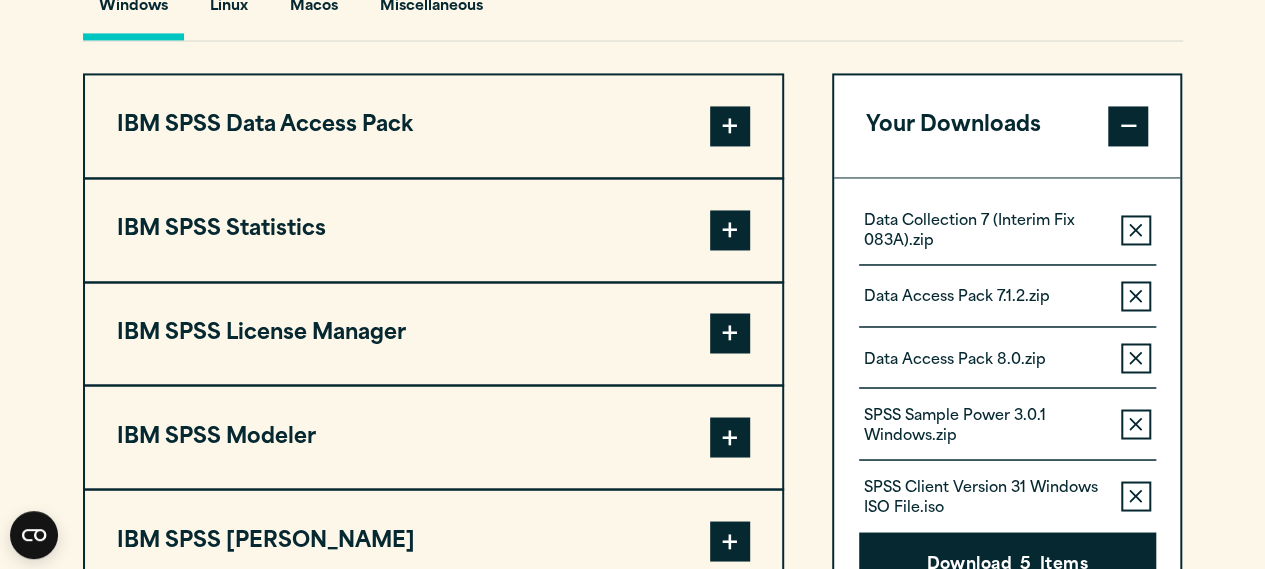 click at bounding box center [730, 230] 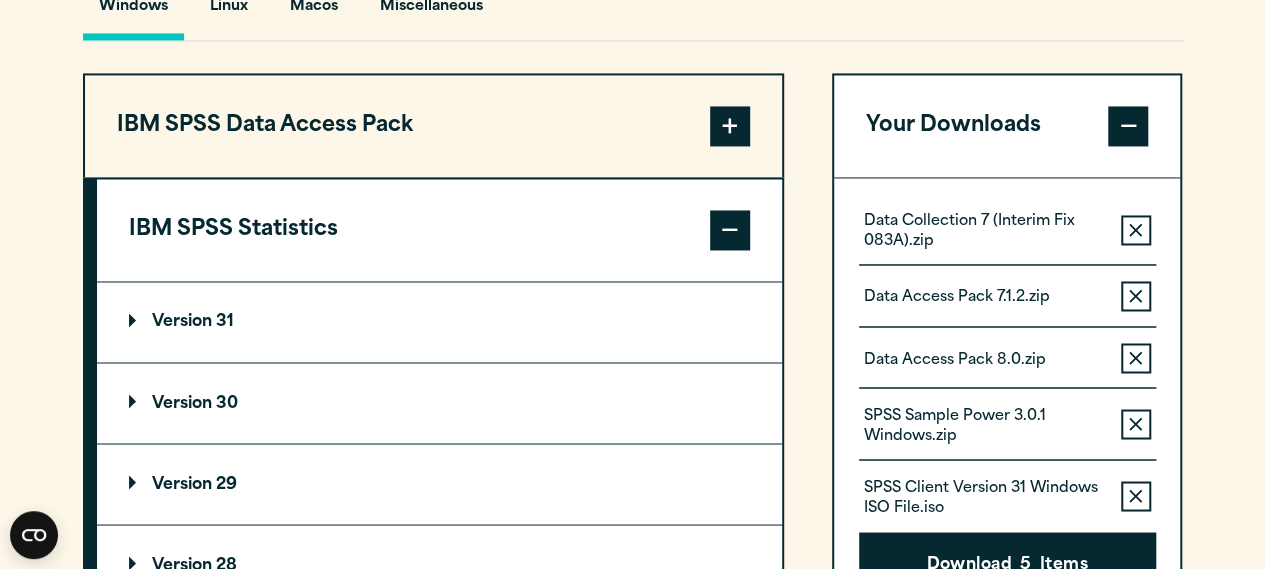 click on "Version 30" at bounding box center [439, 403] 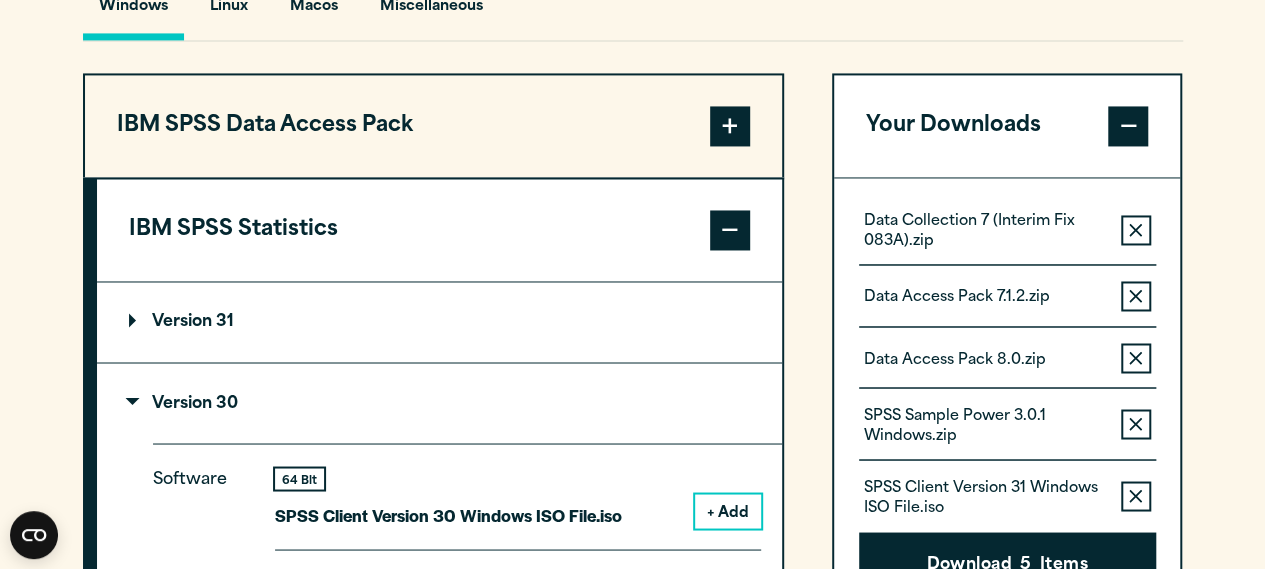 click 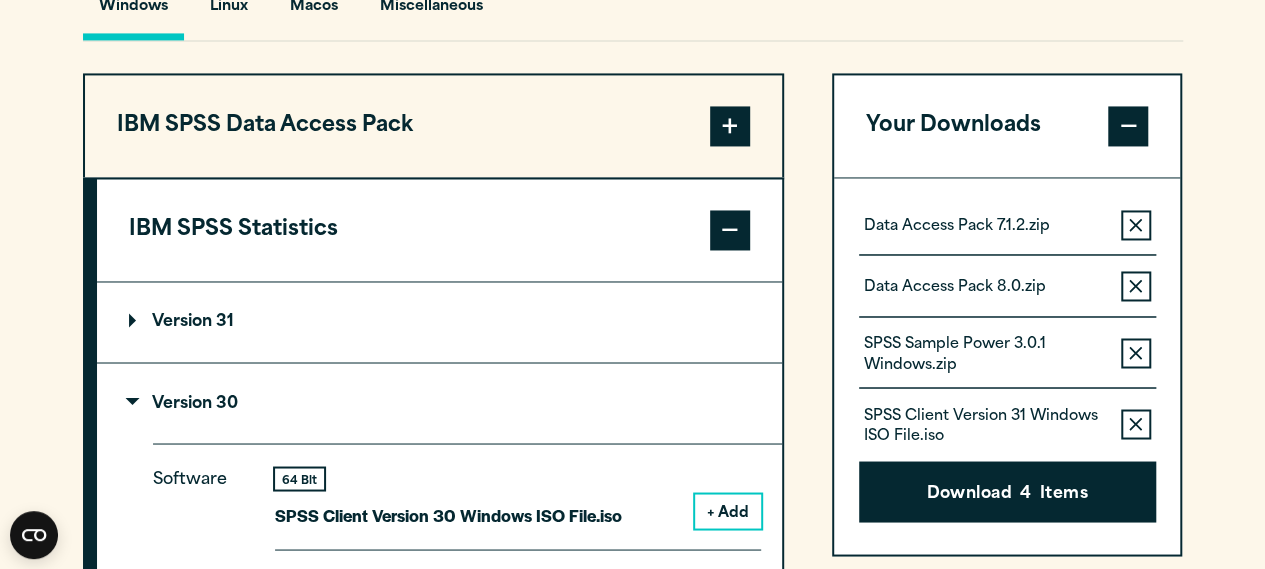 click 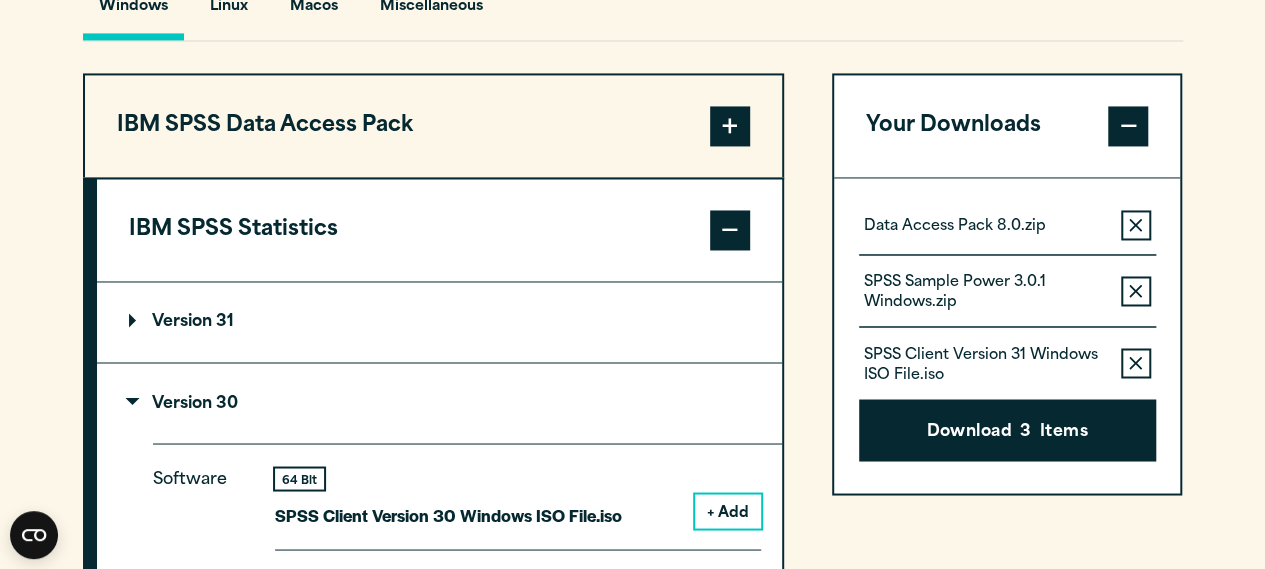click 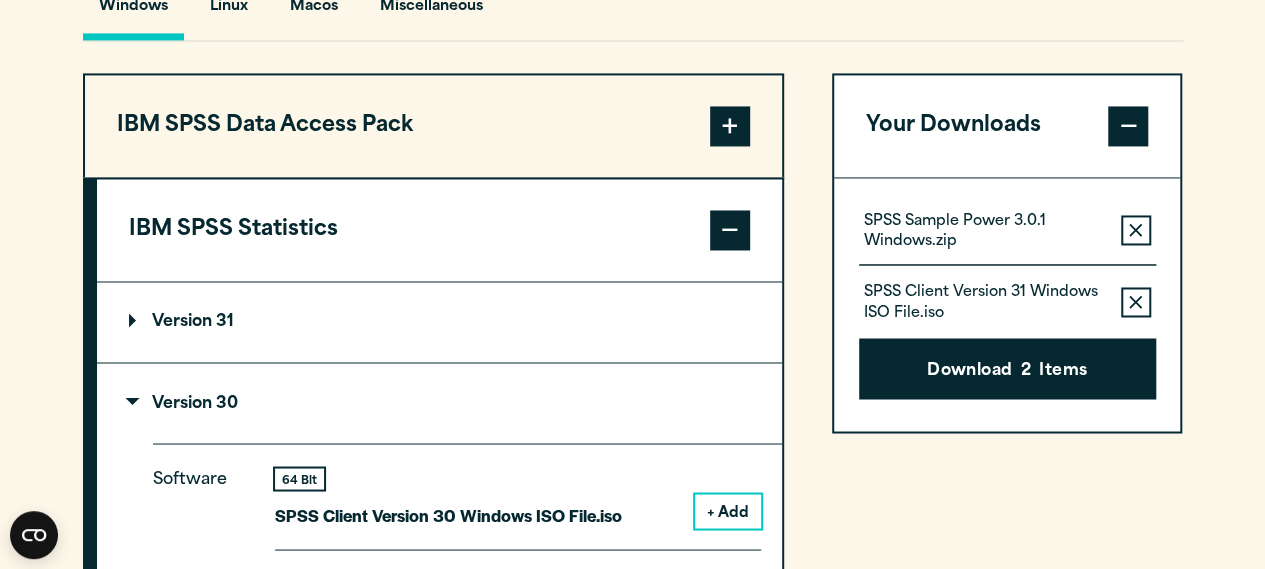 click 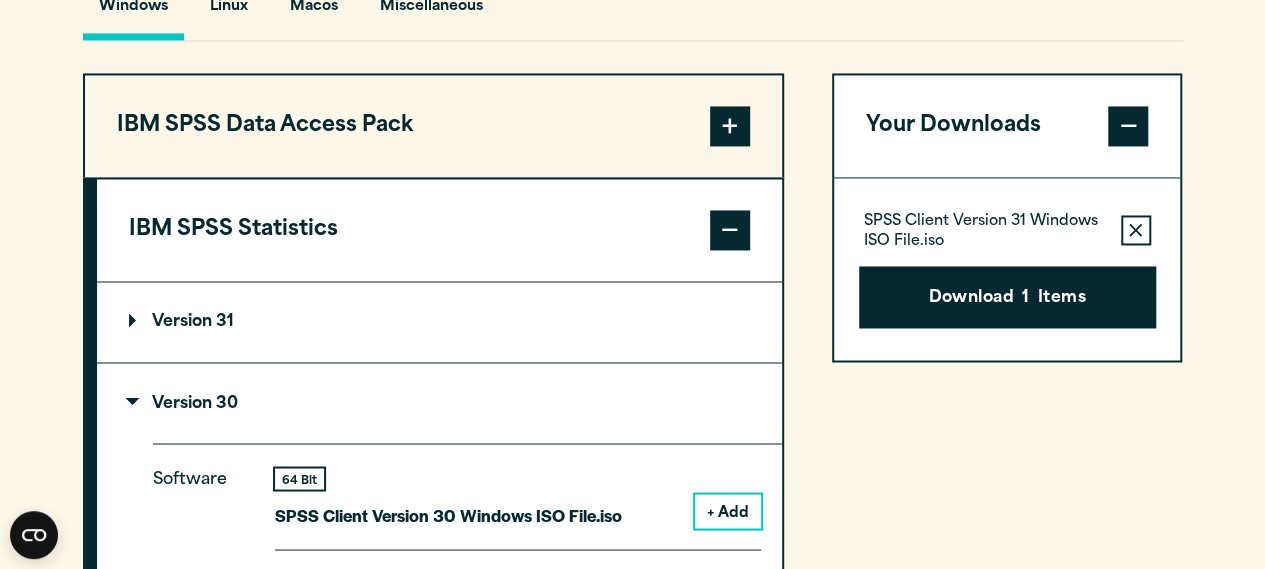 click 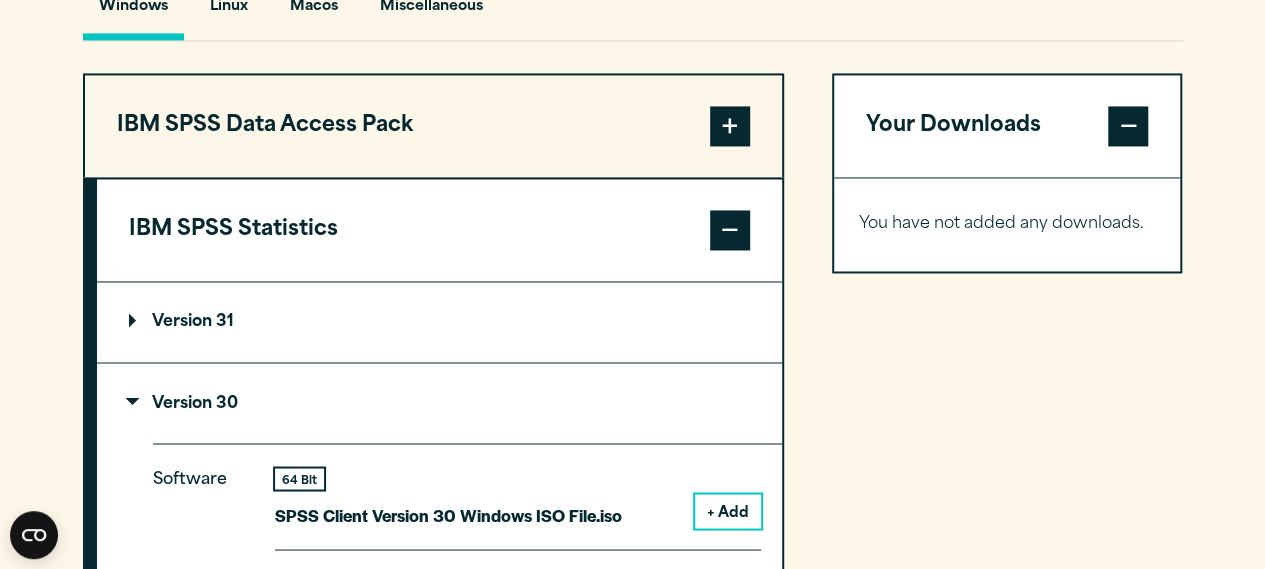click on "Version 30" at bounding box center (439, 403) 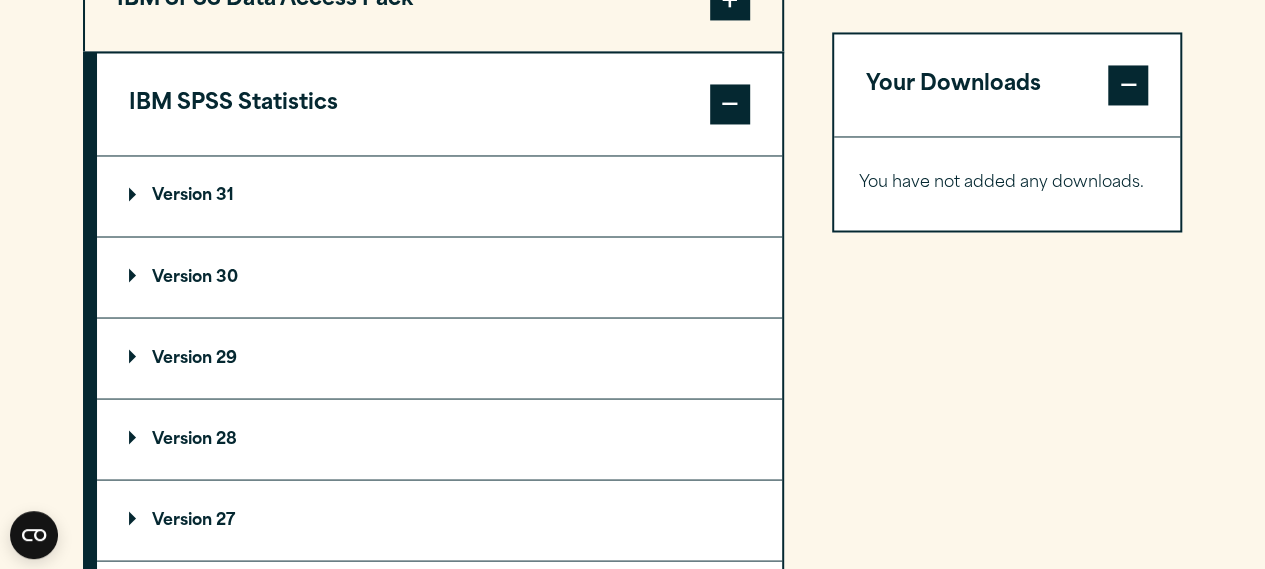 scroll, scrollTop: 1677, scrollLeft: 0, axis: vertical 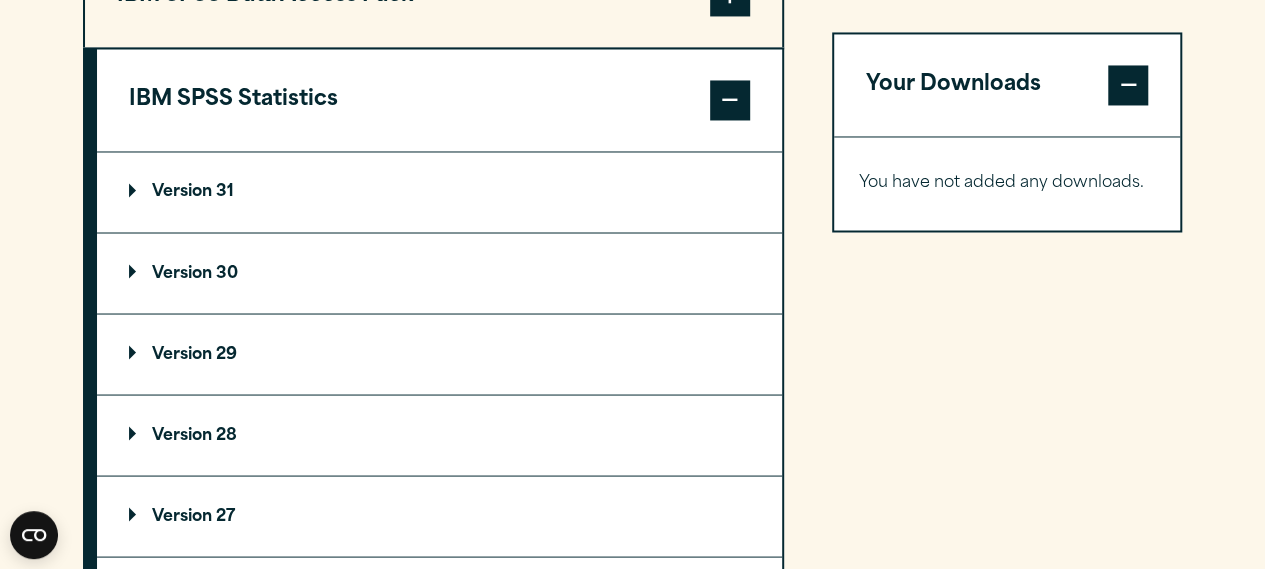 click on "Version 30" at bounding box center [439, 273] 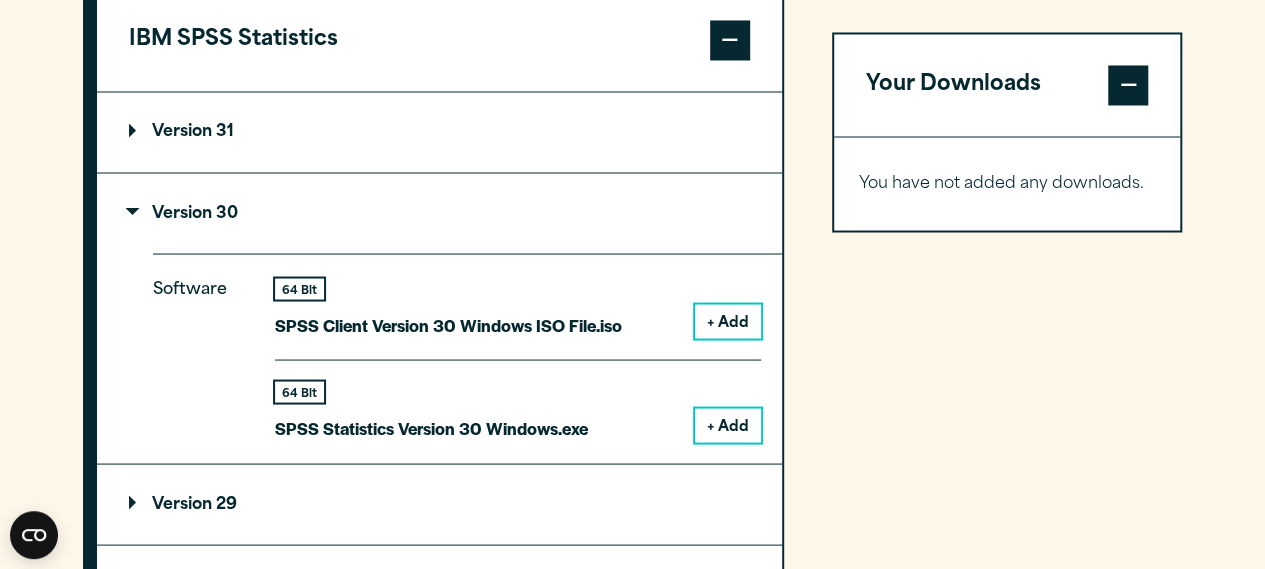 scroll, scrollTop: 1740, scrollLeft: 0, axis: vertical 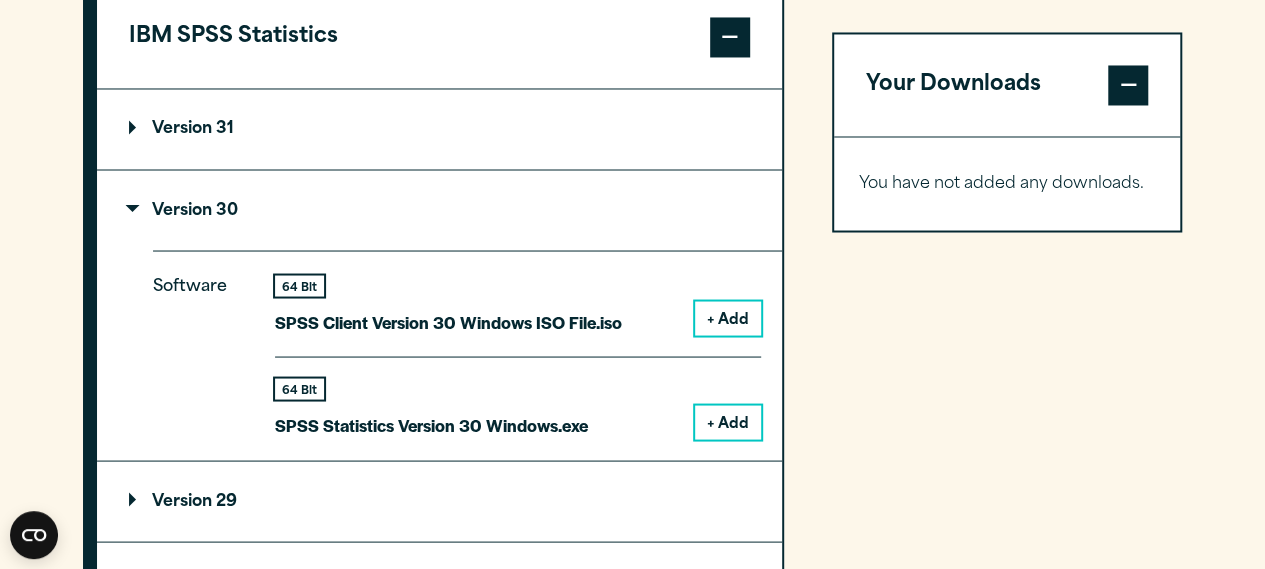 click on "+ Add" at bounding box center [728, 318] 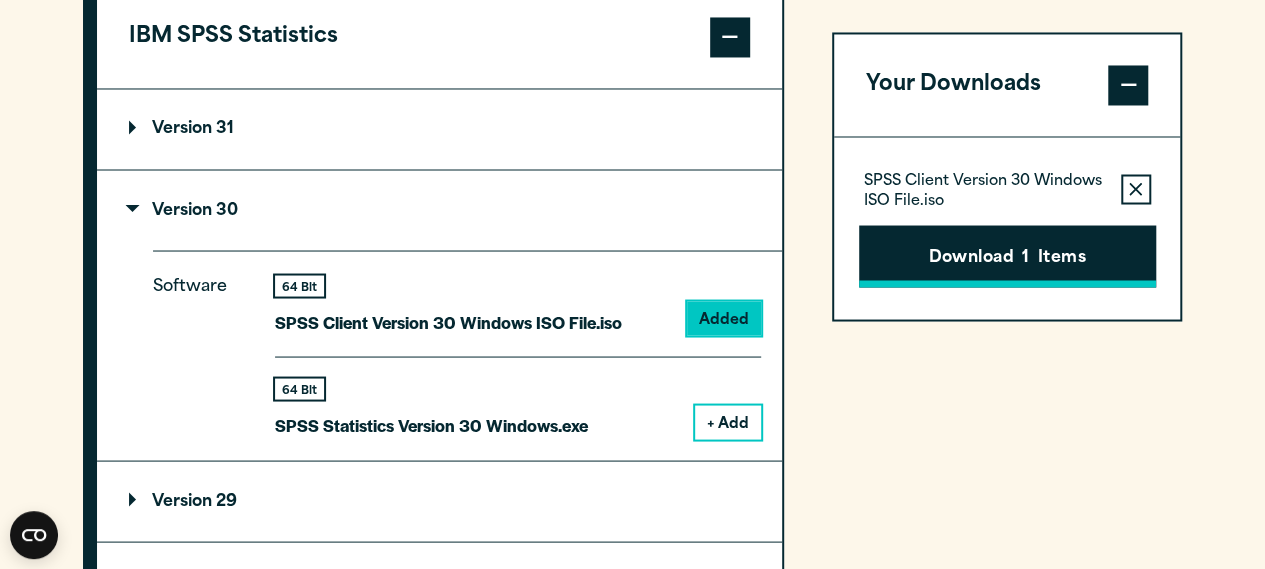 click on "Download  1  Items" at bounding box center [1007, 256] 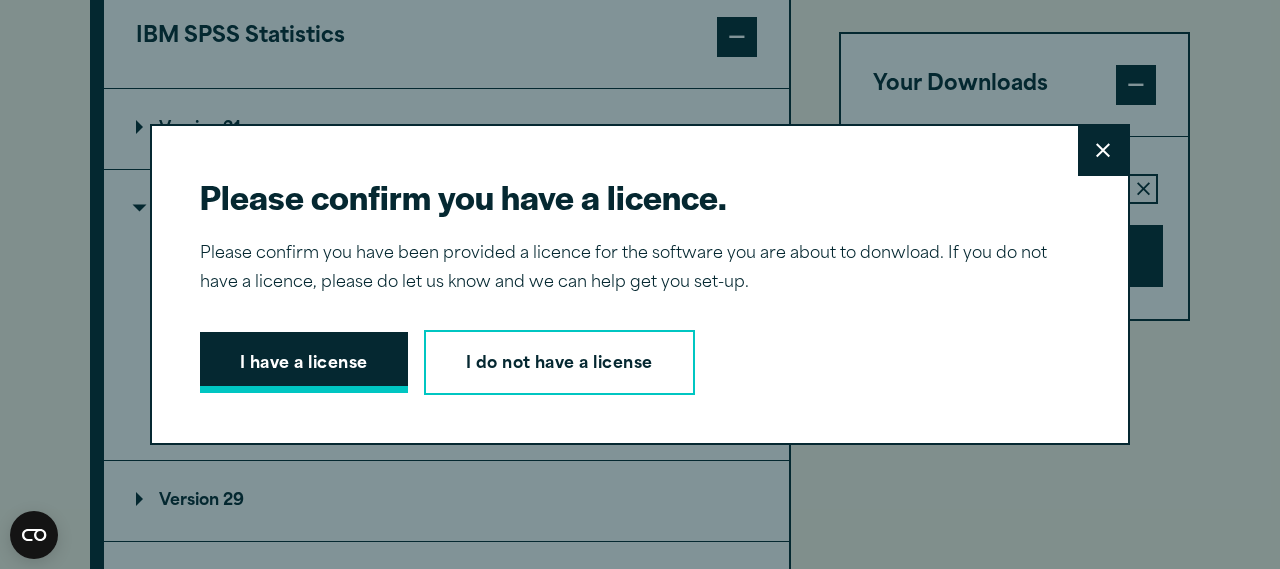 click on "I have a license" at bounding box center (304, 363) 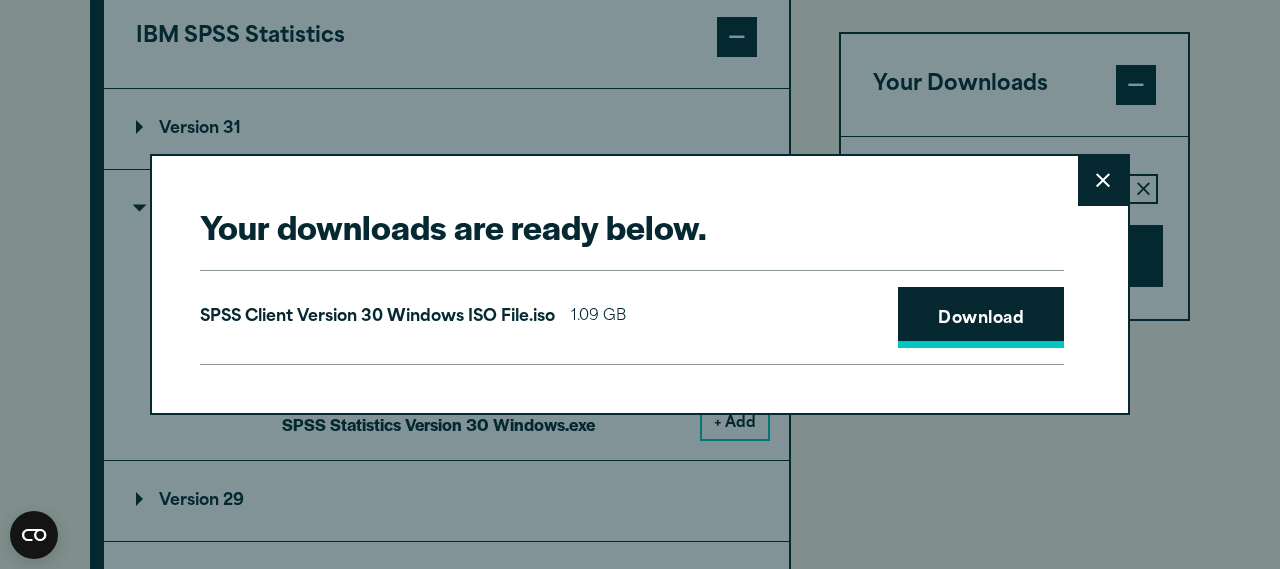 click on "Download" at bounding box center (981, 318) 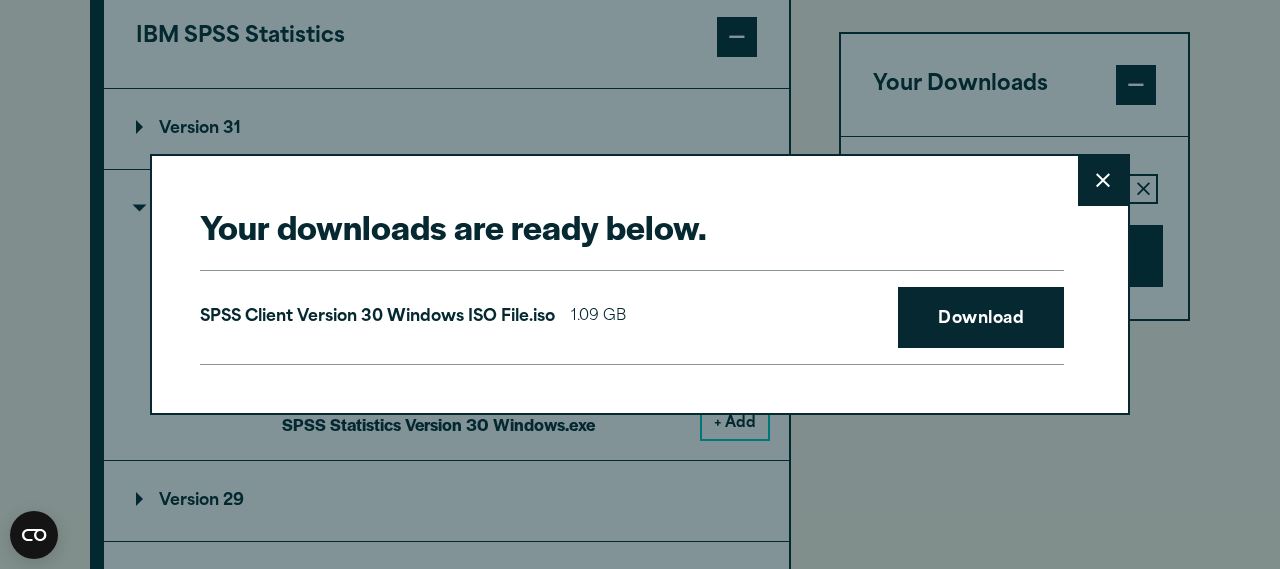 click on "Close" at bounding box center (1103, 181) 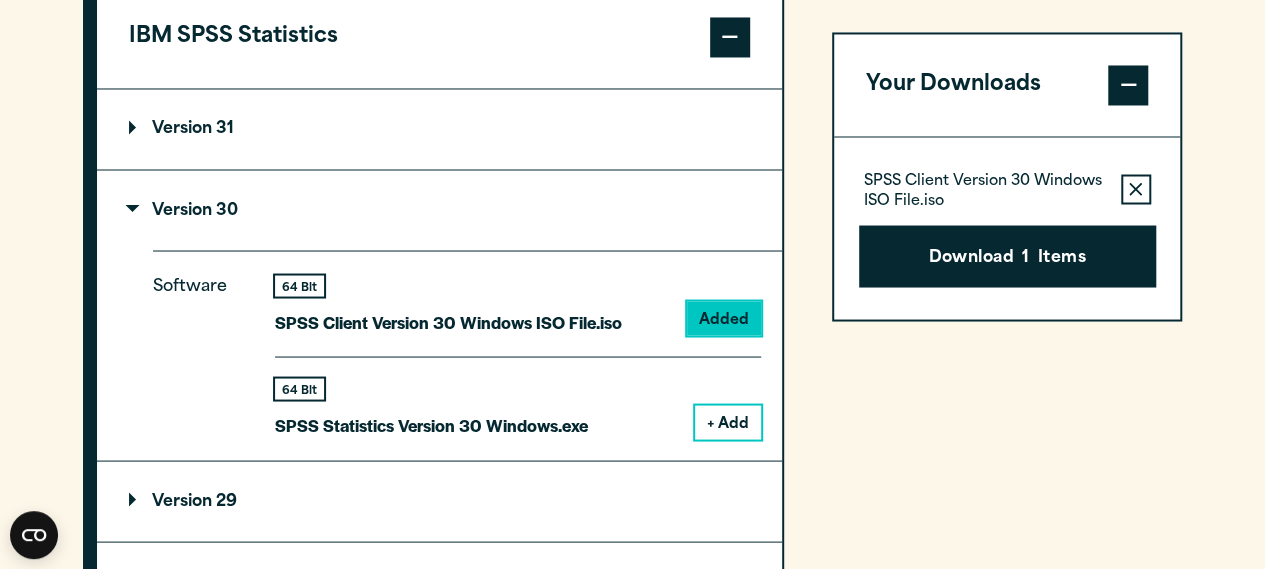 click on "Your Downloads
SPSS Client Version 30 Windows ISO File.iso
Remove this item from your software download list
Download  1  Items" at bounding box center [1007, 489] 